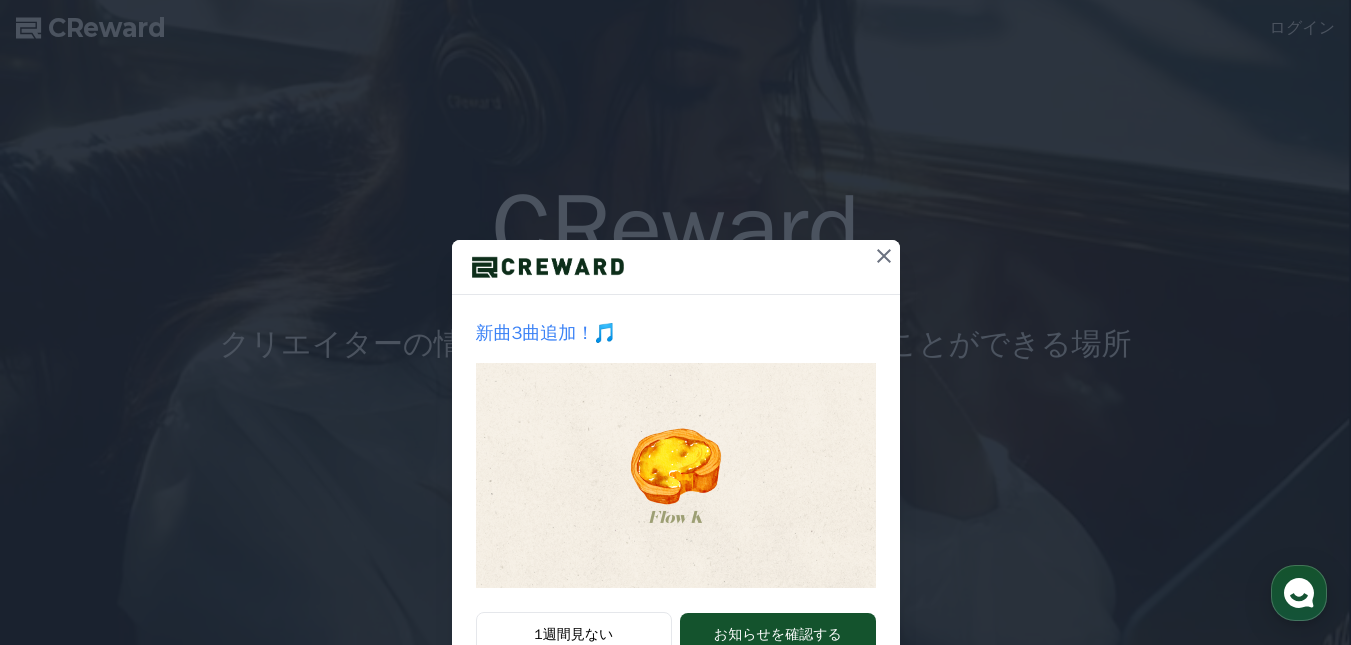 scroll, scrollTop: 0, scrollLeft: 0, axis: both 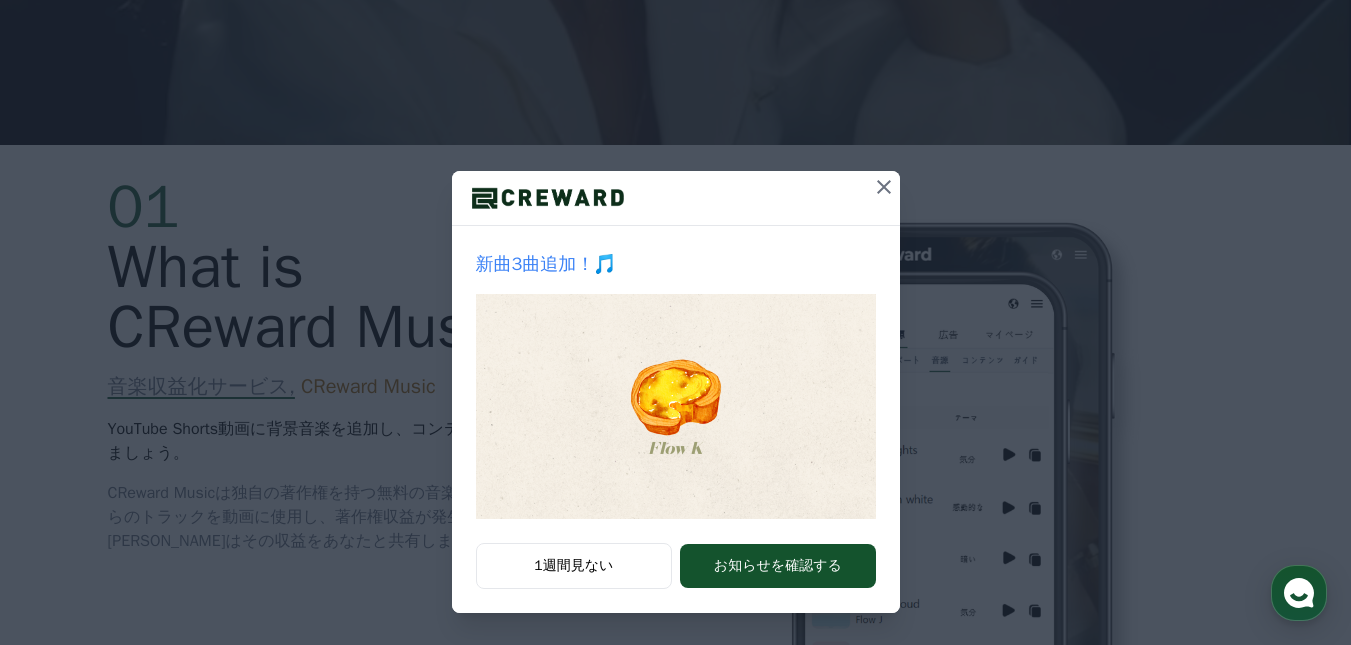 click 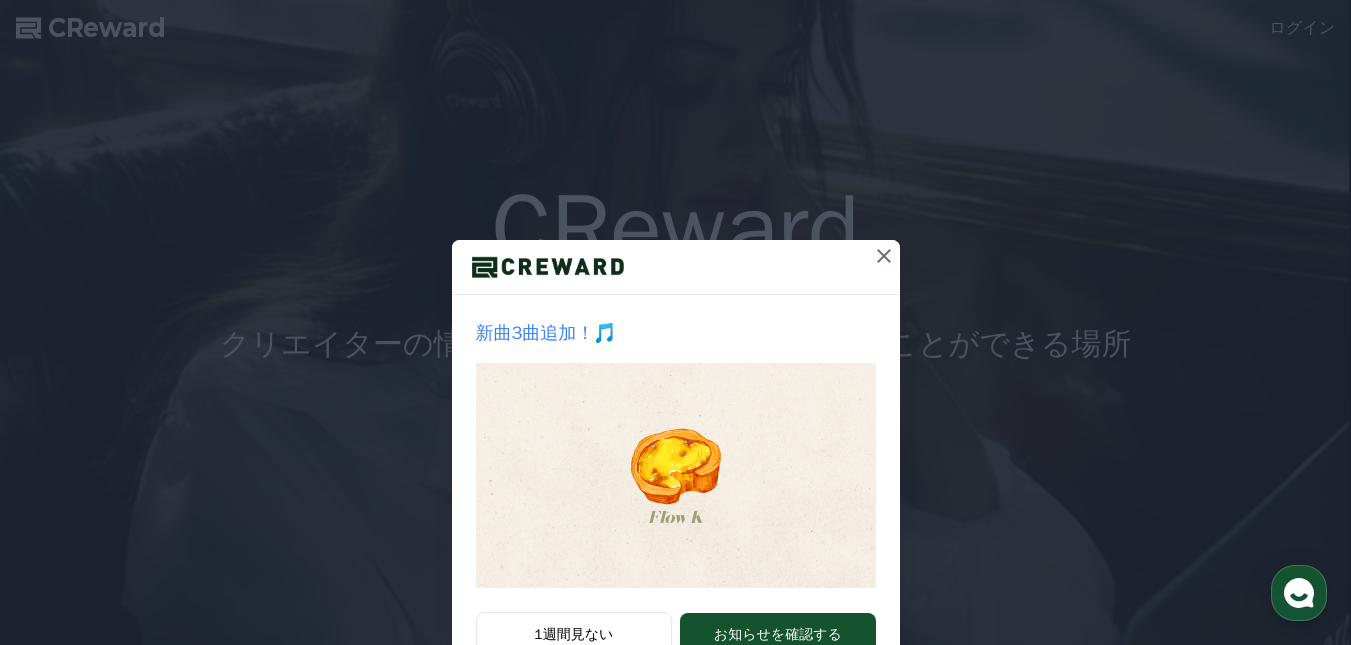 scroll, scrollTop: 0, scrollLeft: 0, axis: both 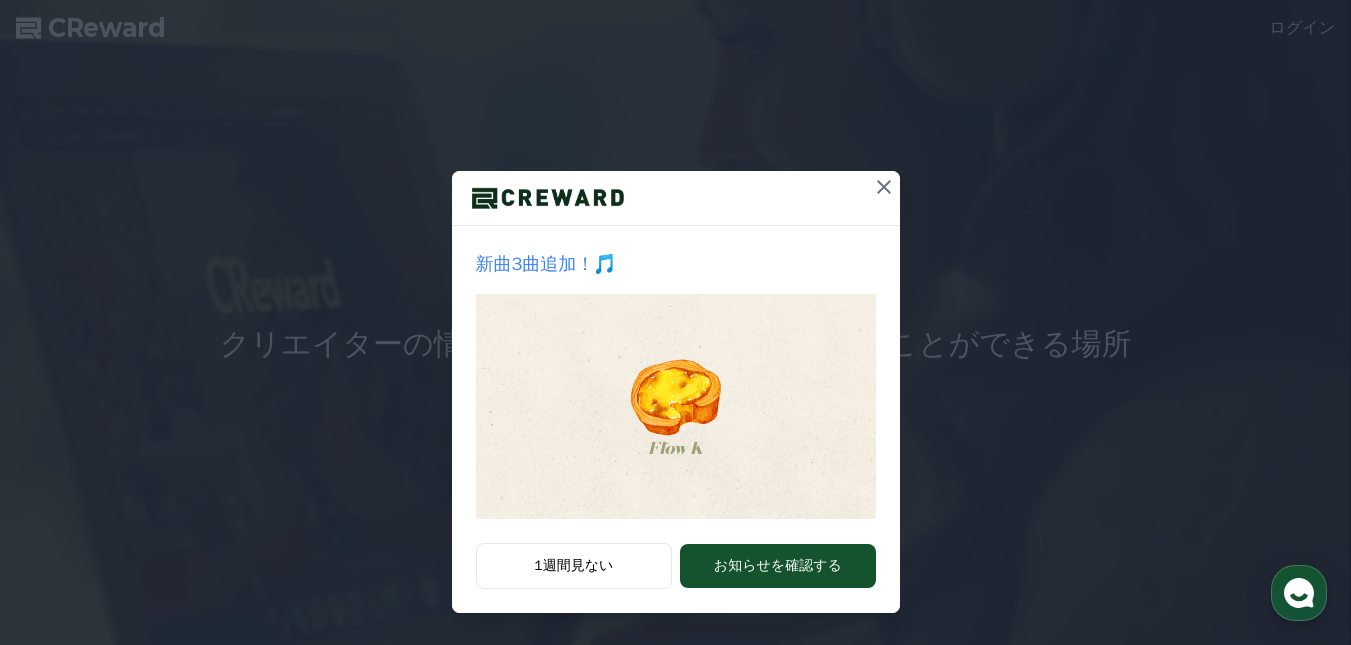 click 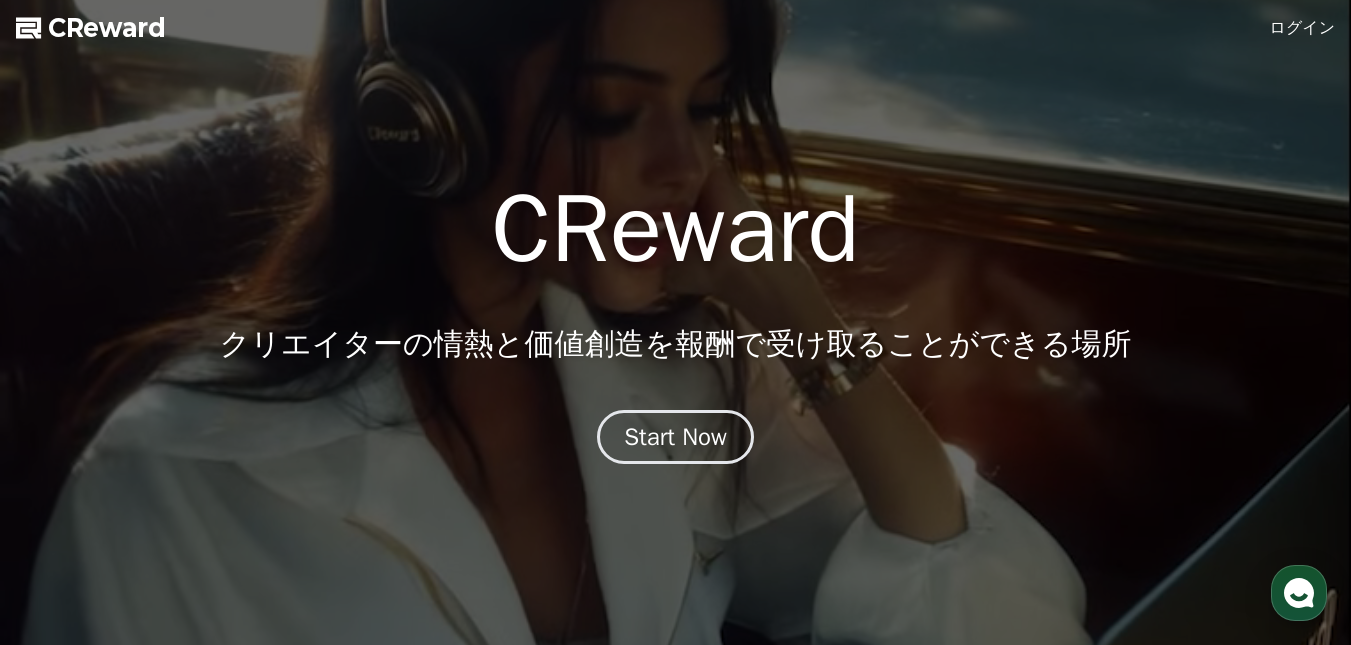 click on "Start Now" at bounding box center [675, 437] 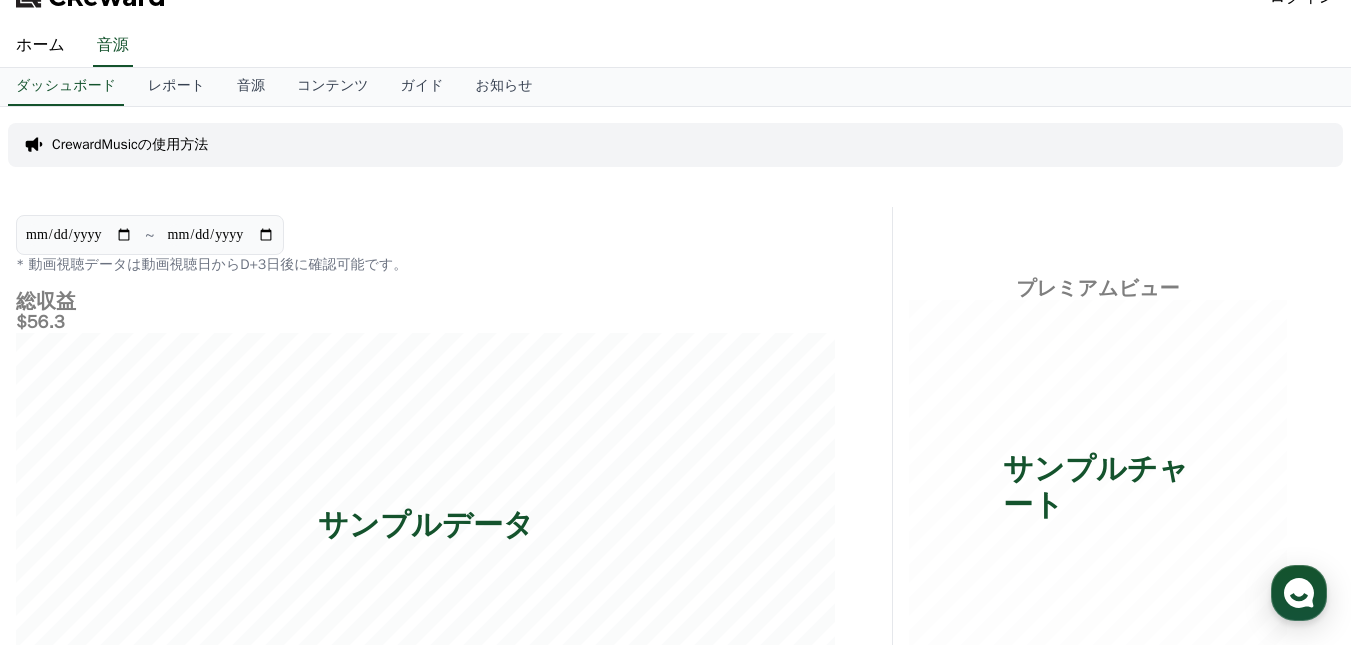 scroll, scrollTop: 0, scrollLeft: 0, axis: both 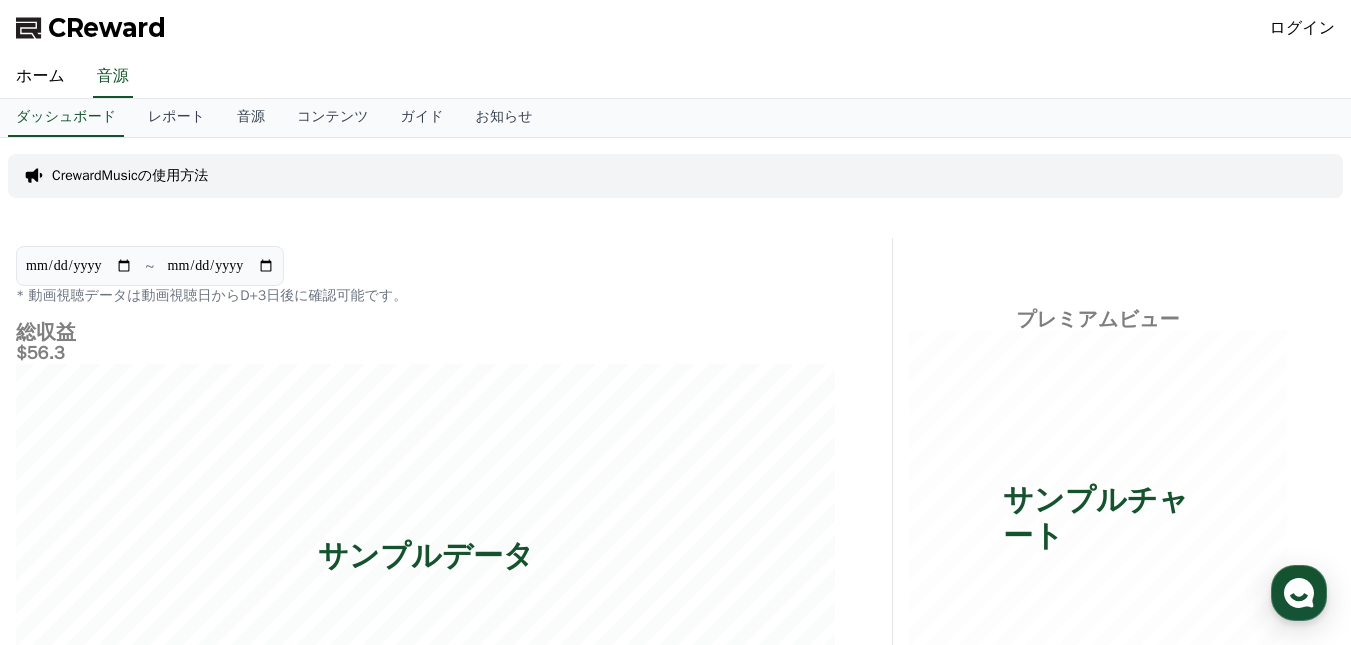 click on "ログイン" at bounding box center [1303, 28] 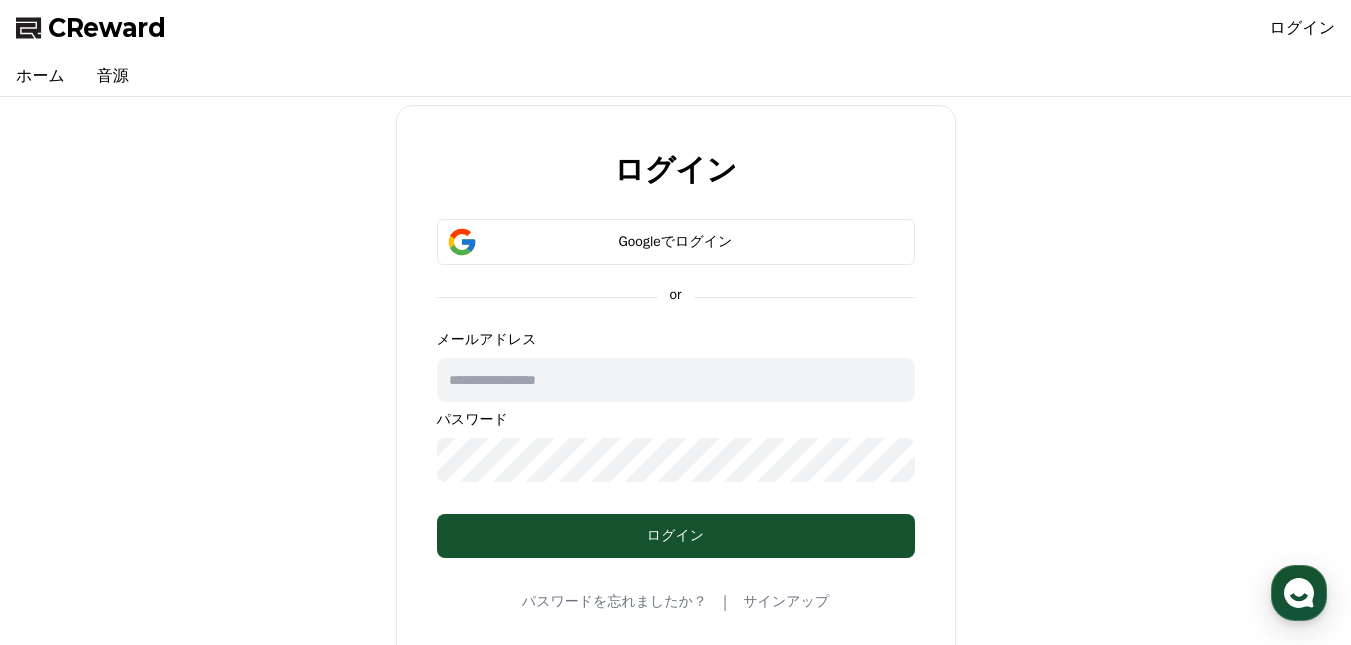 click on "Googleでログイン" at bounding box center (676, 242) 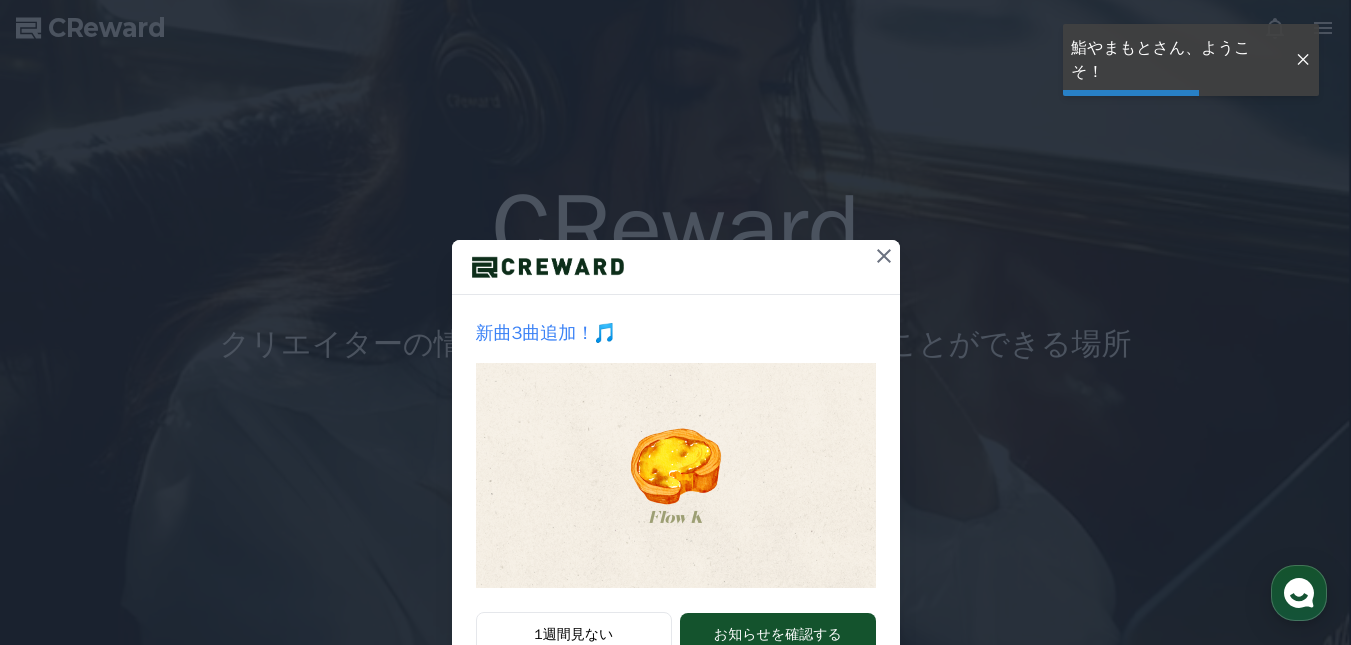 scroll, scrollTop: 0, scrollLeft: 0, axis: both 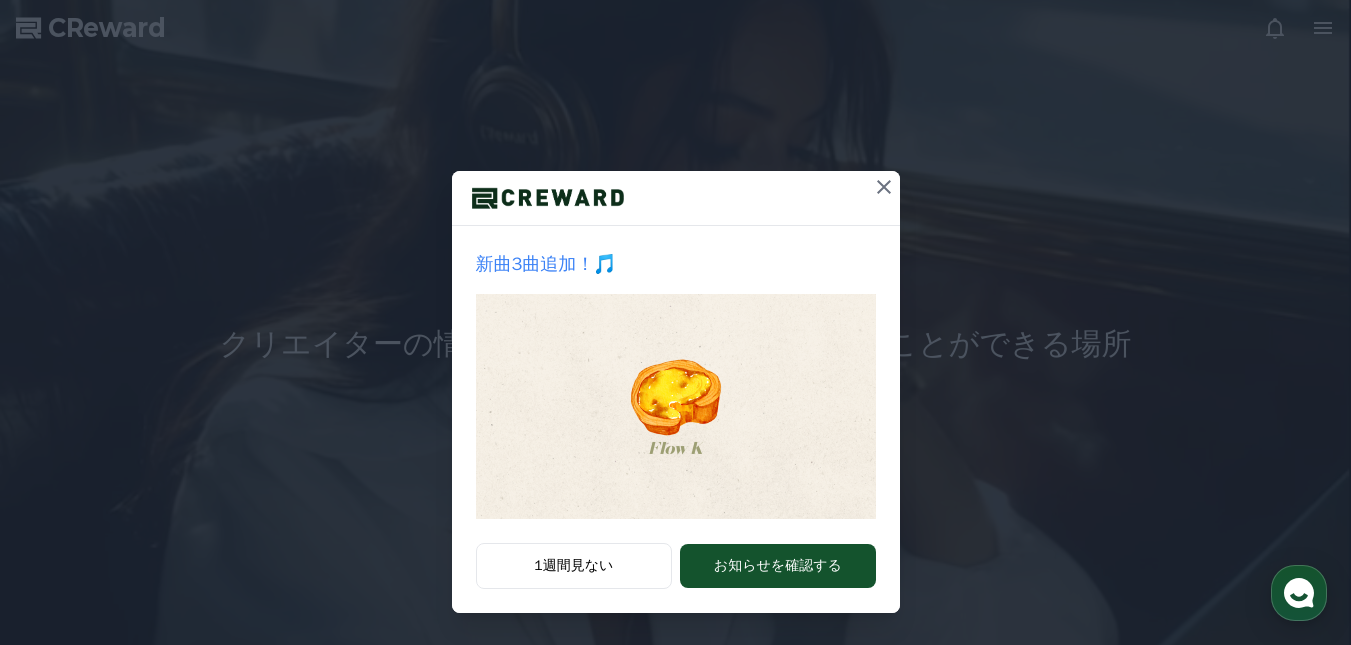 click at bounding box center (884, 187) 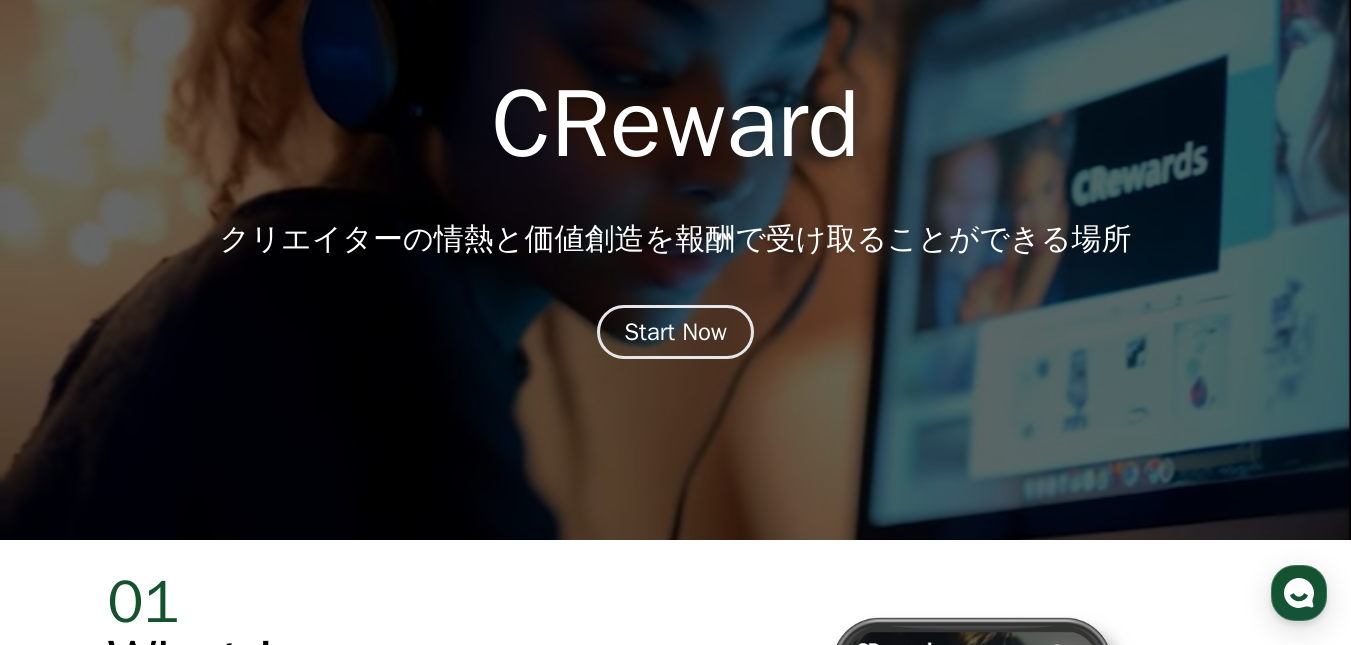 scroll, scrollTop: 0, scrollLeft: 0, axis: both 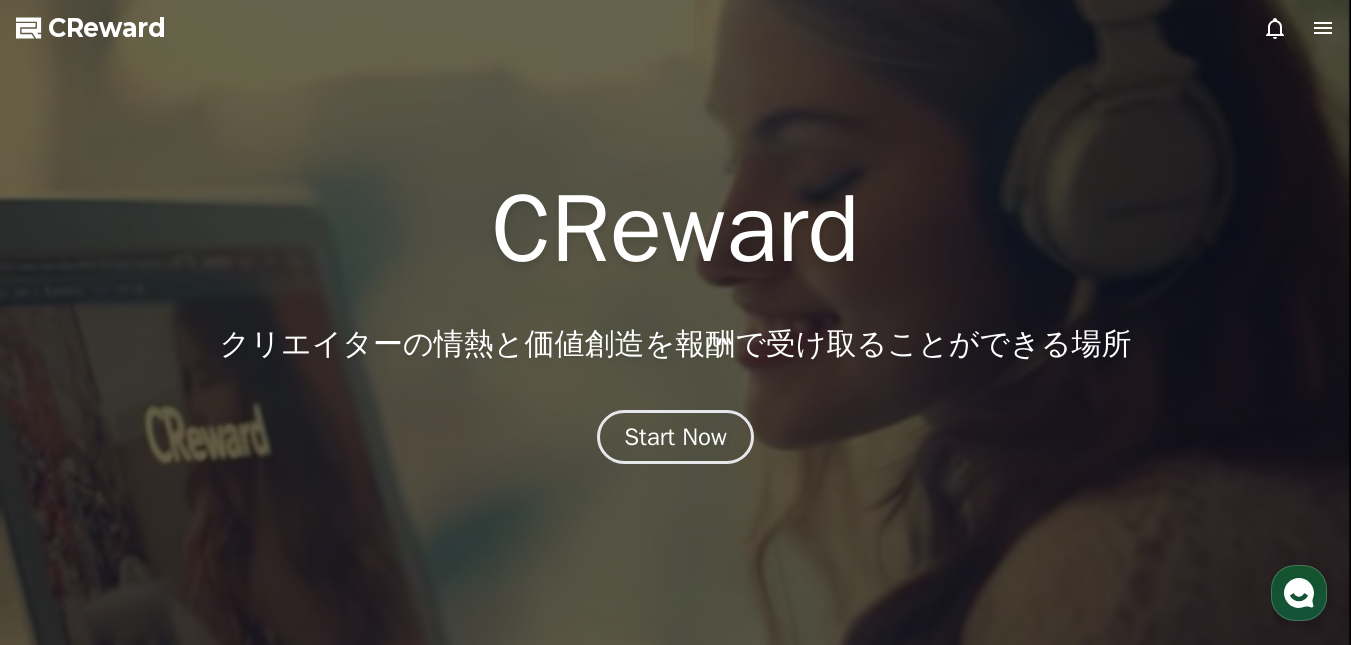 click on "Start Now" at bounding box center (675, 437) 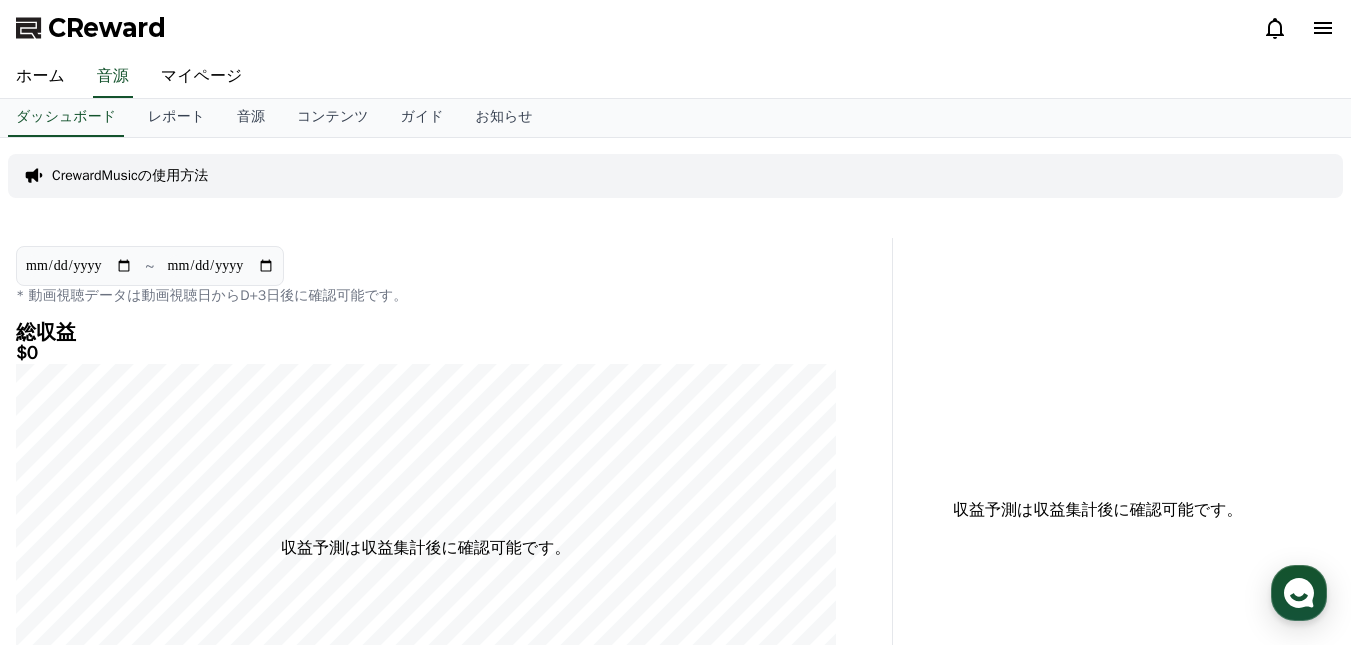 click on "マイページ" at bounding box center [202, 77] 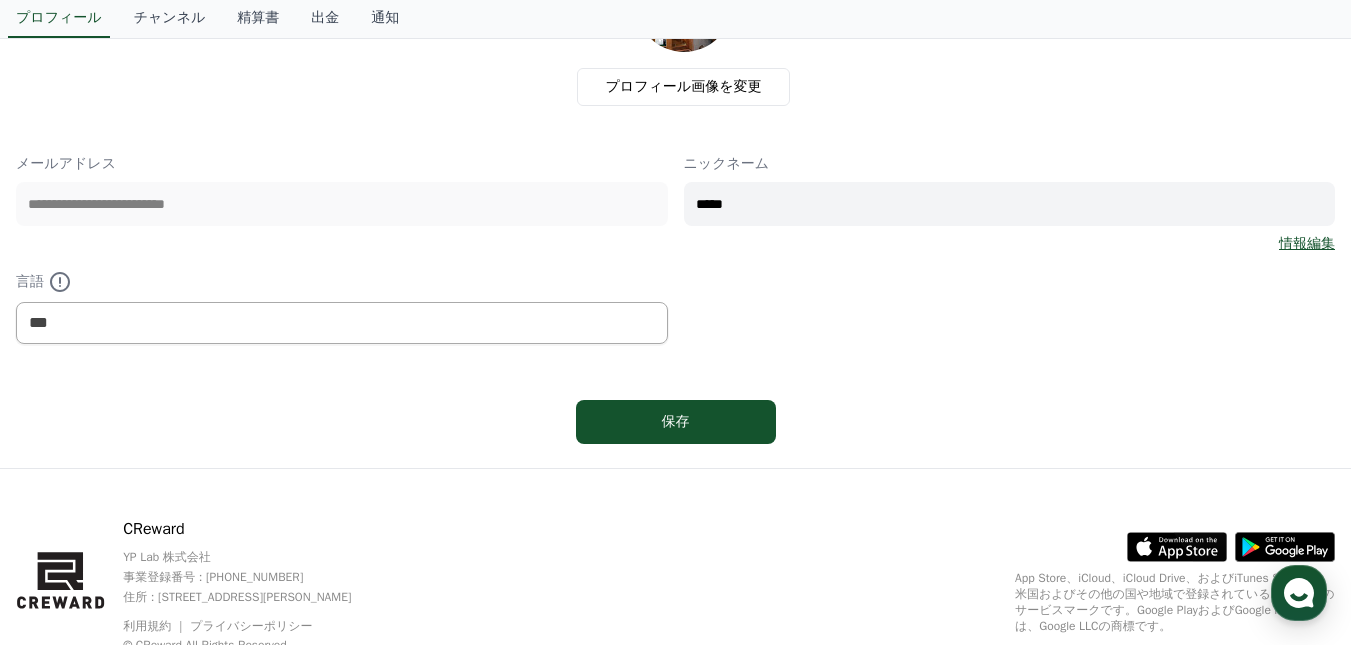 scroll, scrollTop: 200, scrollLeft: 0, axis: vertical 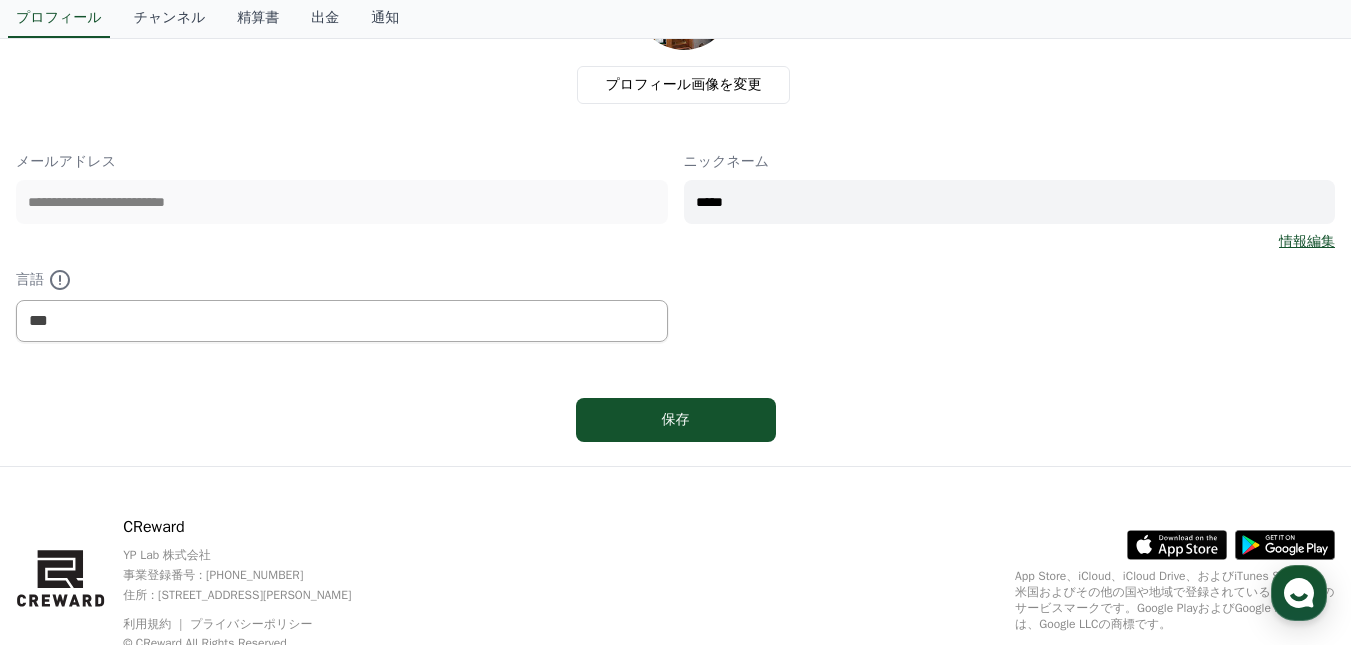 click on "*****" at bounding box center (1010, 202) 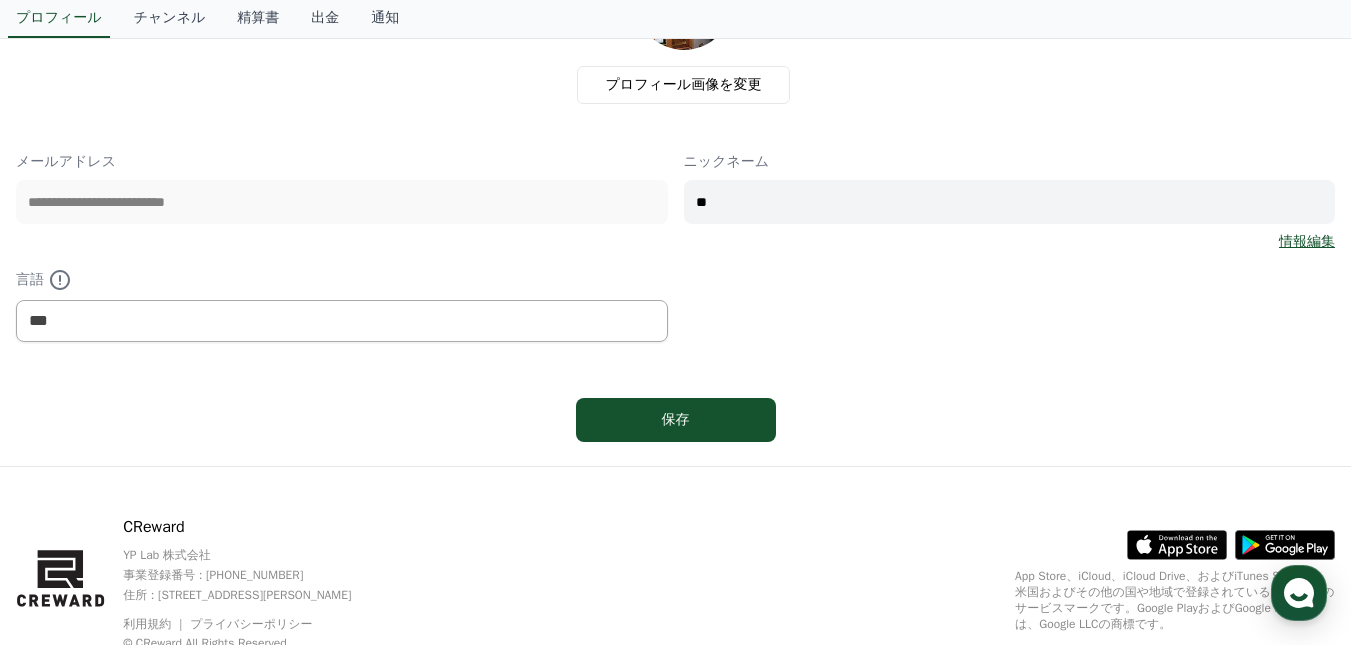 type on "*" 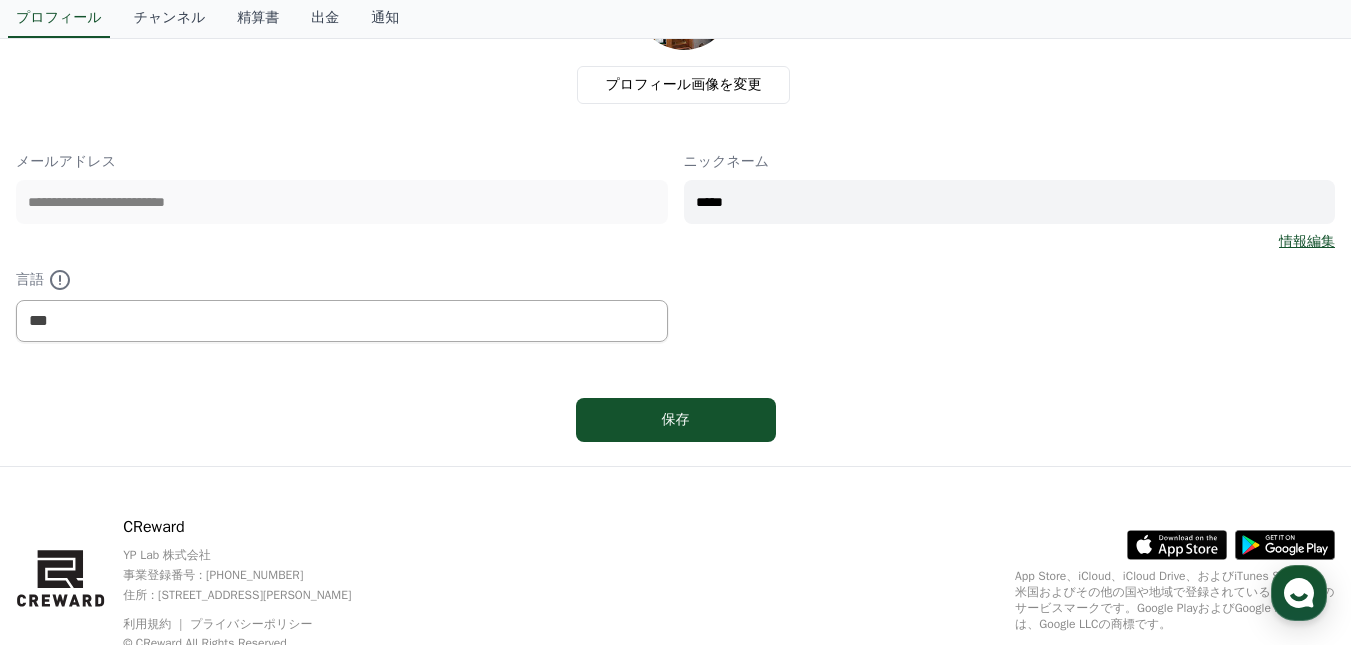 type on "*****" 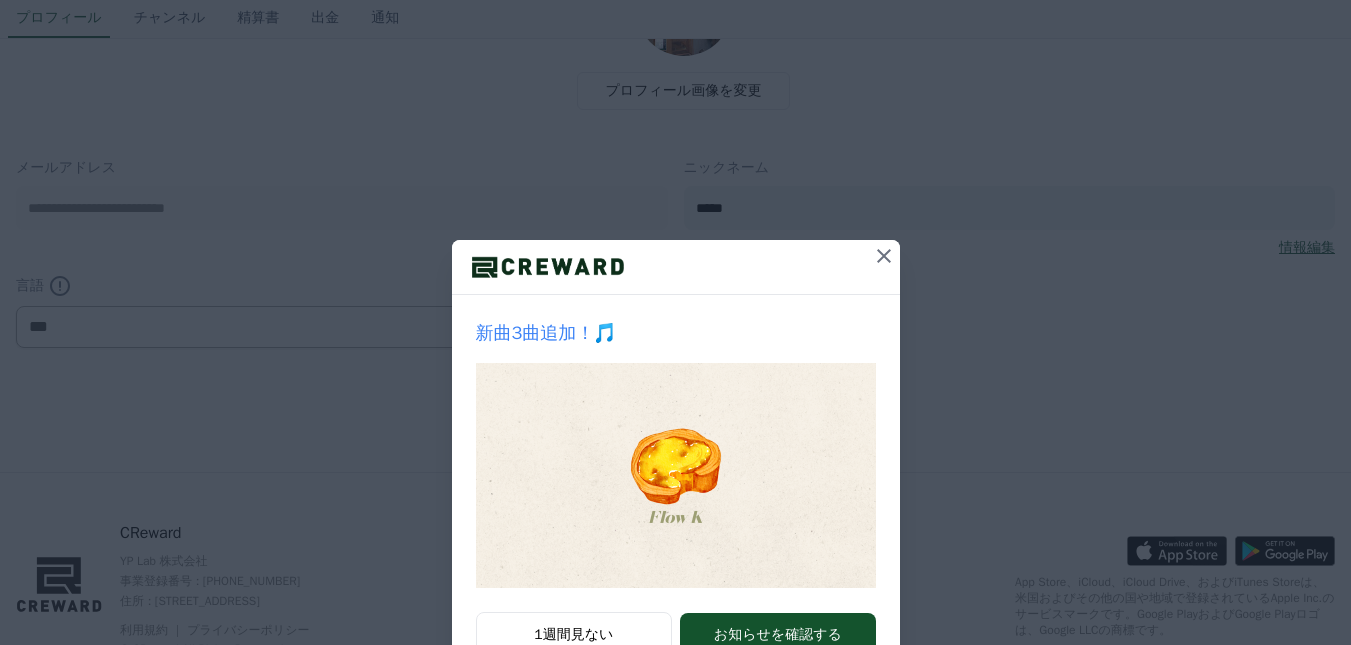 scroll, scrollTop: 194, scrollLeft: 0, axis: vertical 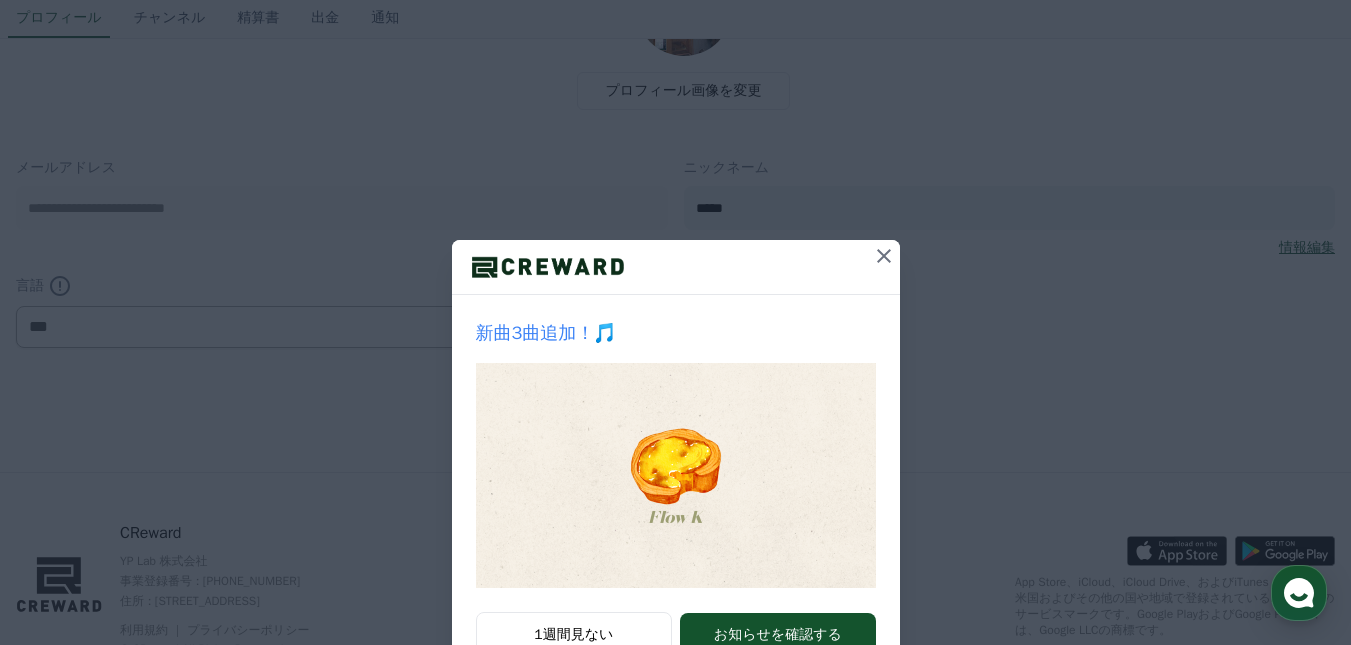 click 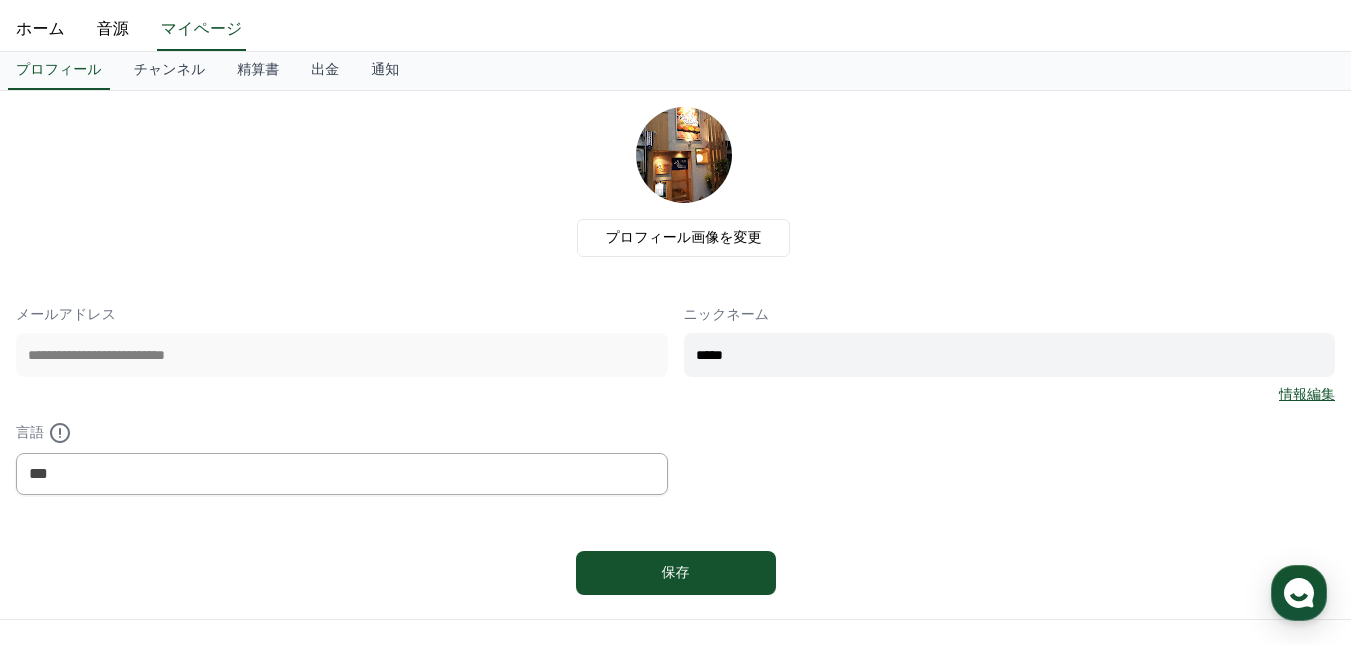 scroll, scrollTop: 0, scrollLeft: 0, axis: both 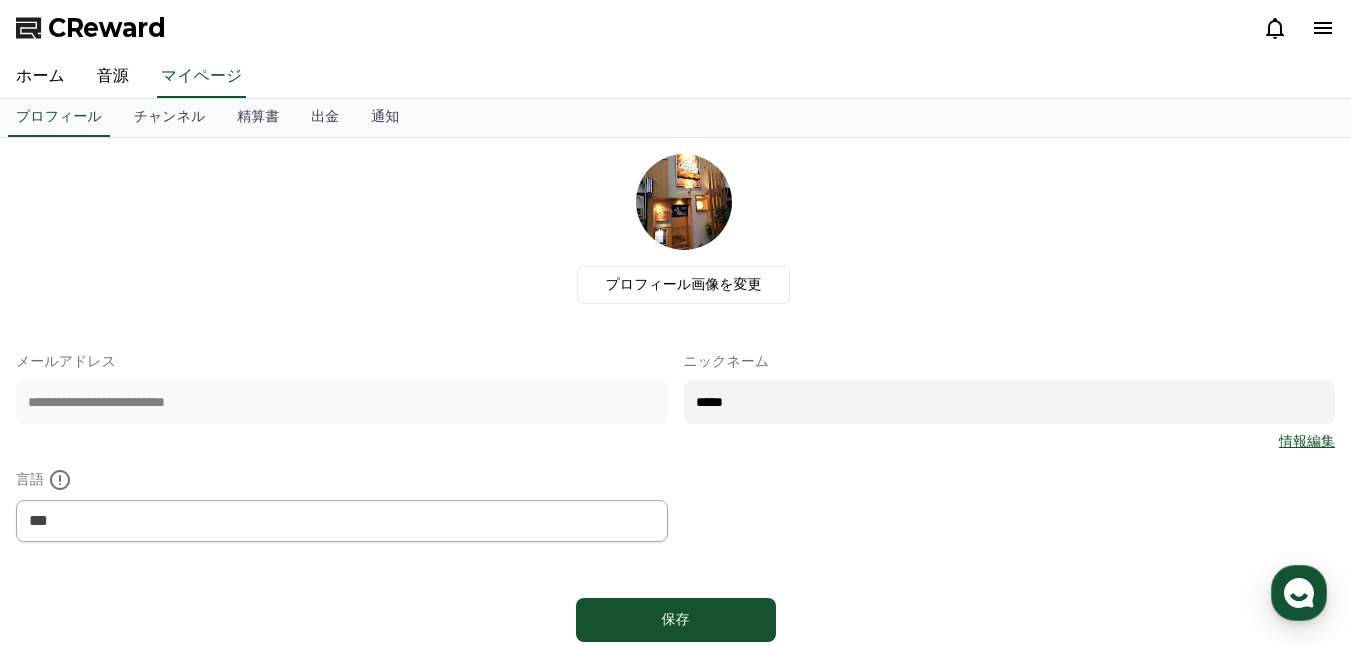click on "プロフィール画像を変更" 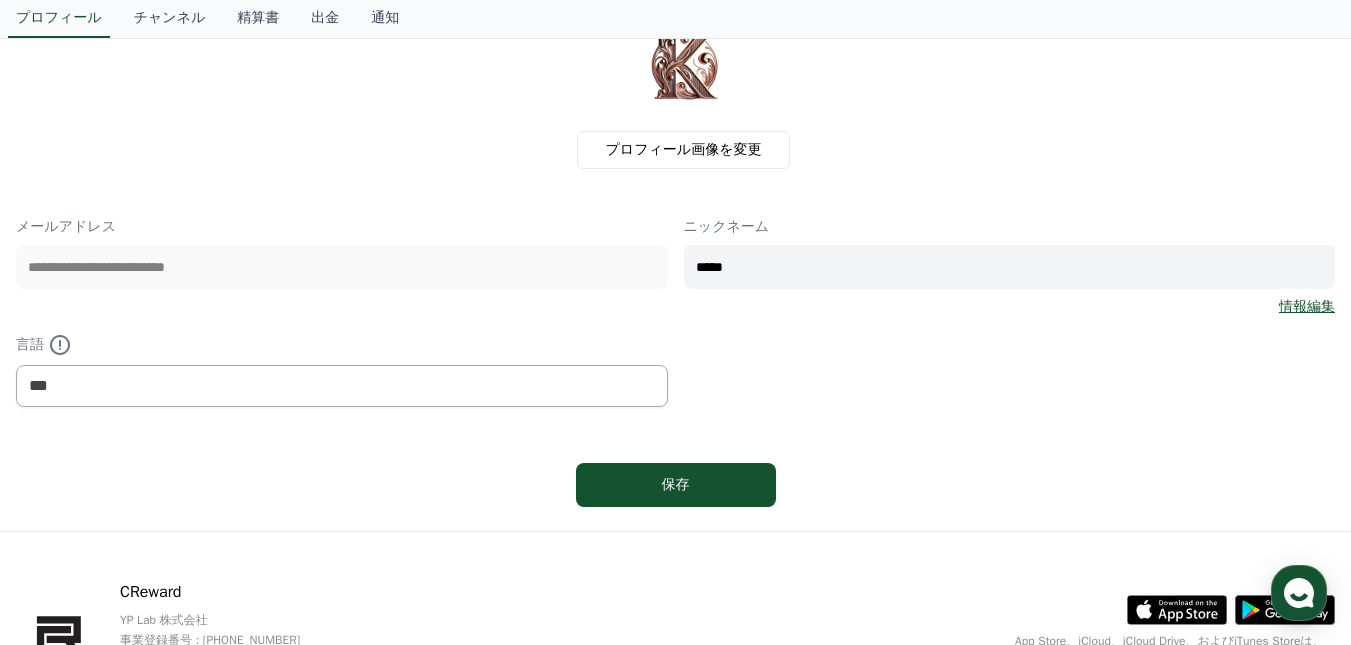 scroll, scrollTop: 100, scrollLeft: 0, axis: vertical 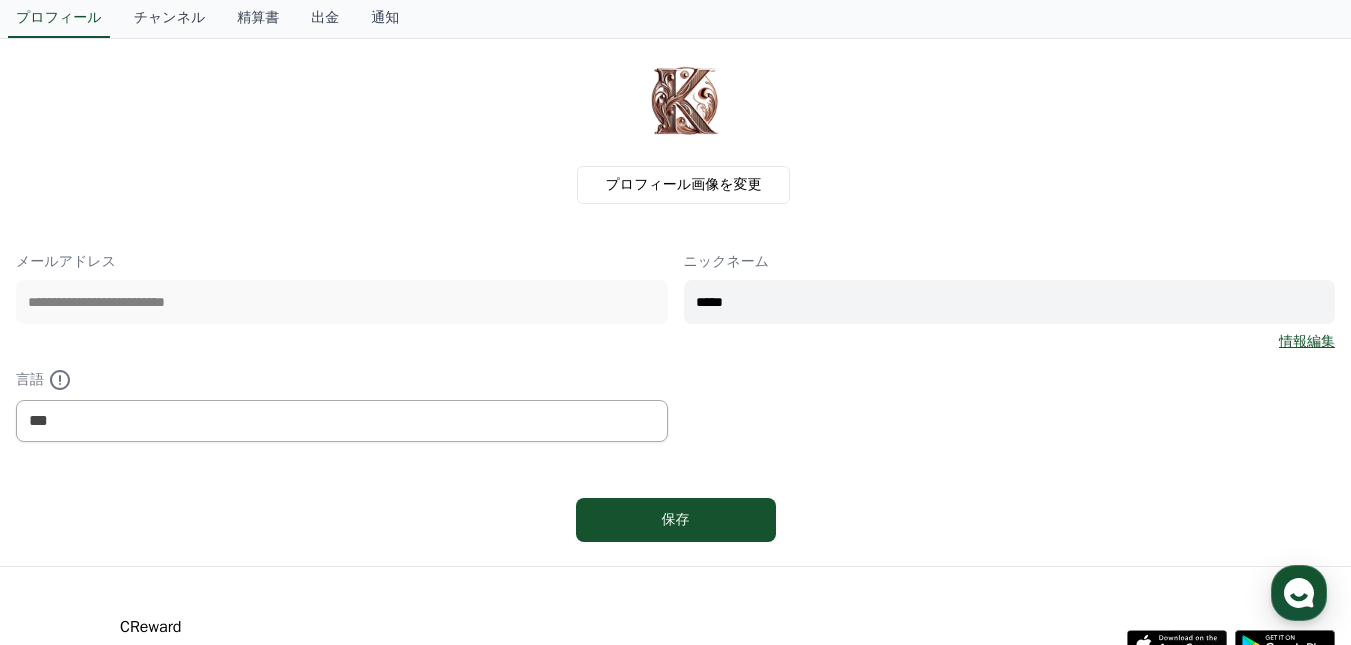 click on "保存" at bounding box center (676, 520) 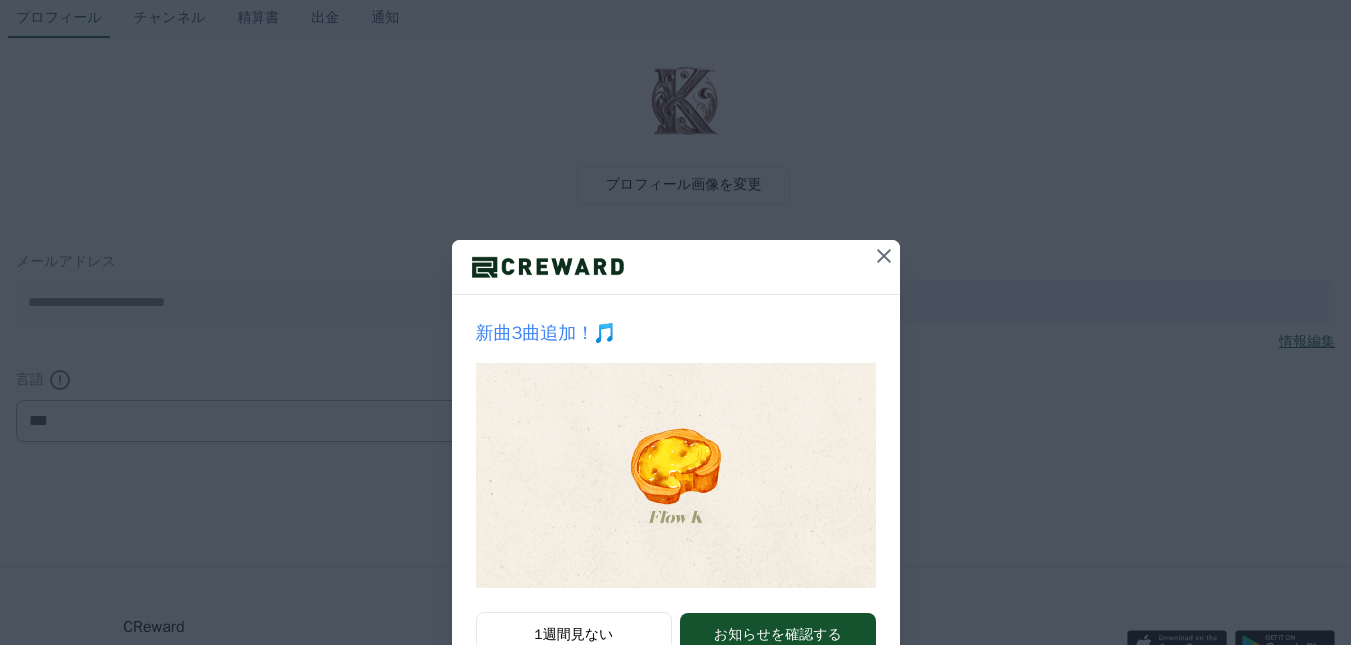 scroll, scrollTop: 100, scrollLeft: 0, axis: vertical 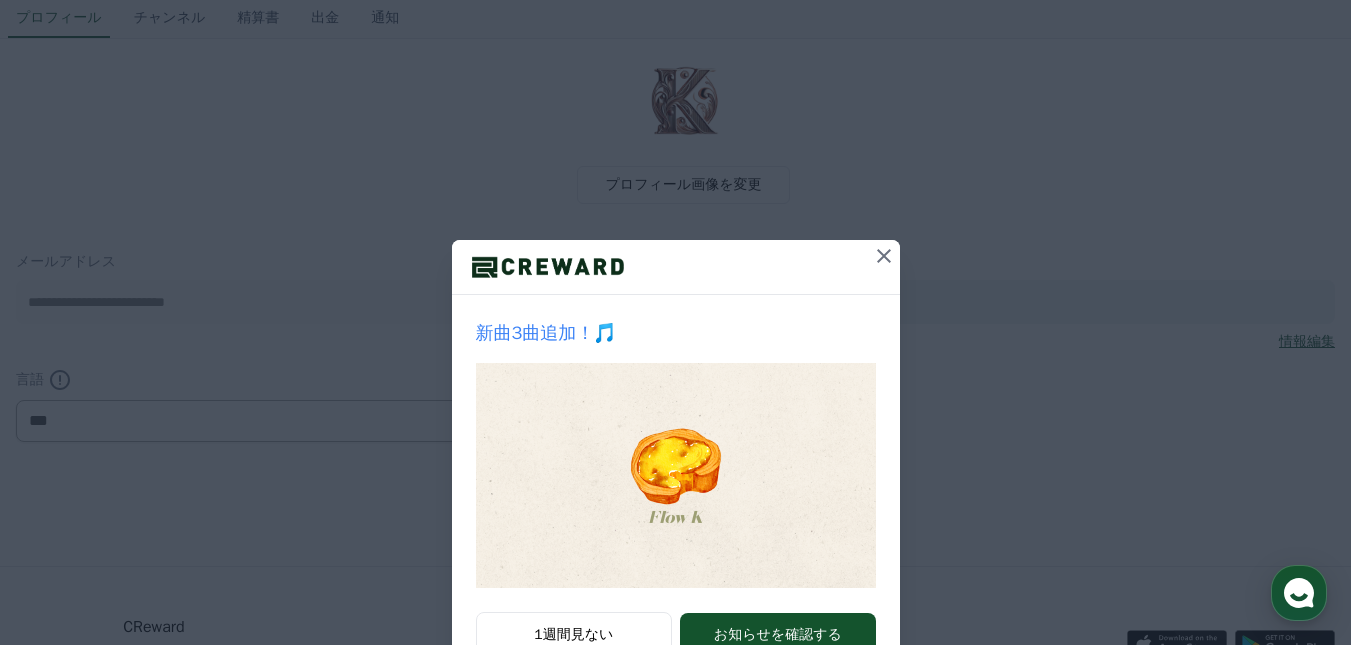 click 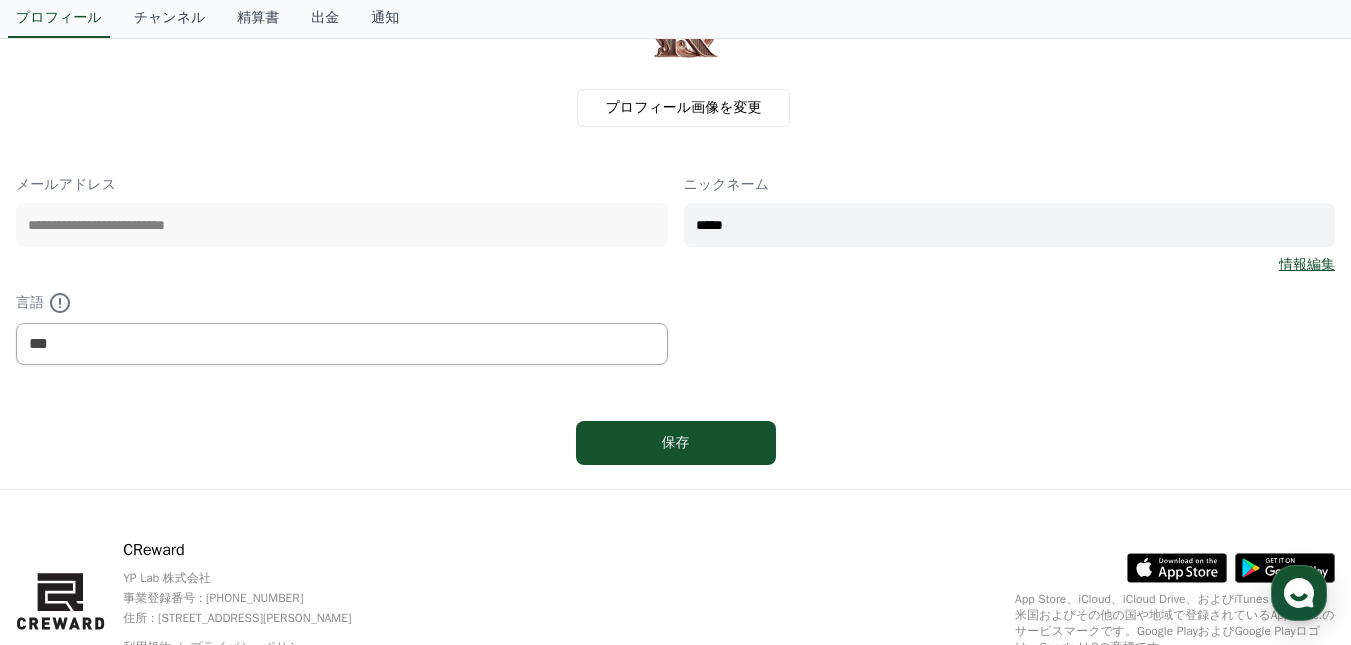 scroll, scrollTop: 270, scrollLeft: 0, axis: vertical 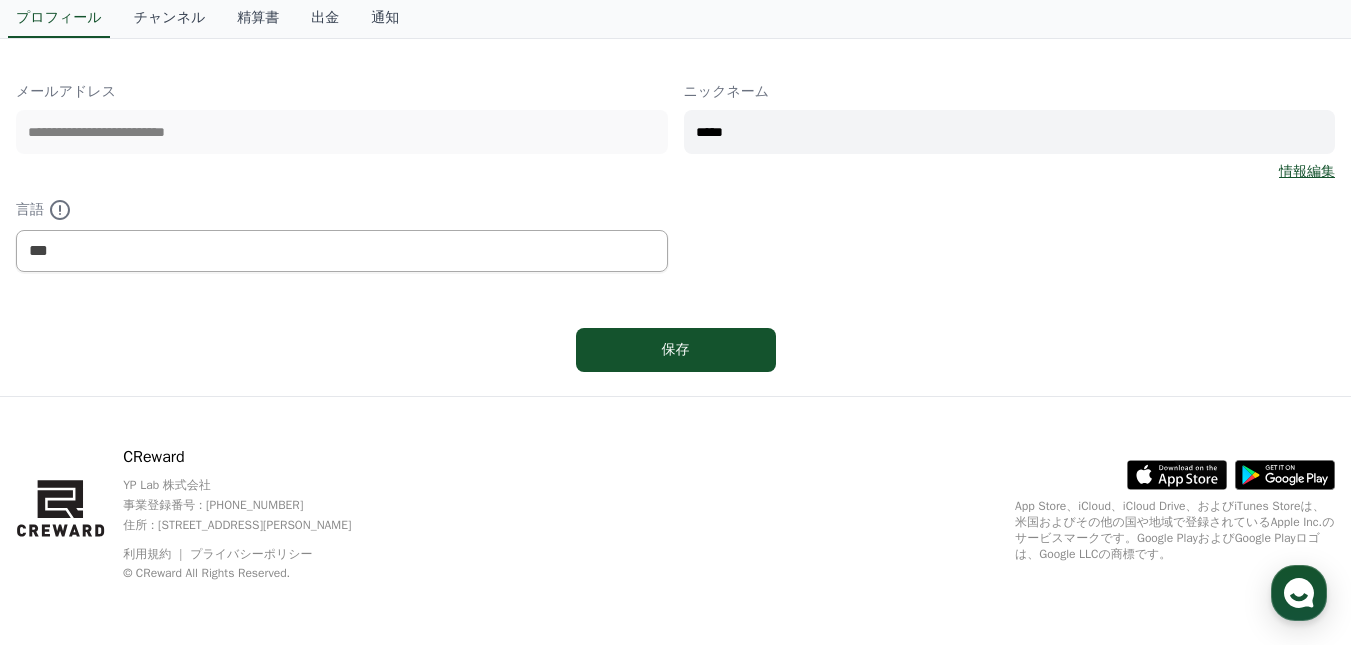 click on "情報編集" at bounding box center (1307, 172) 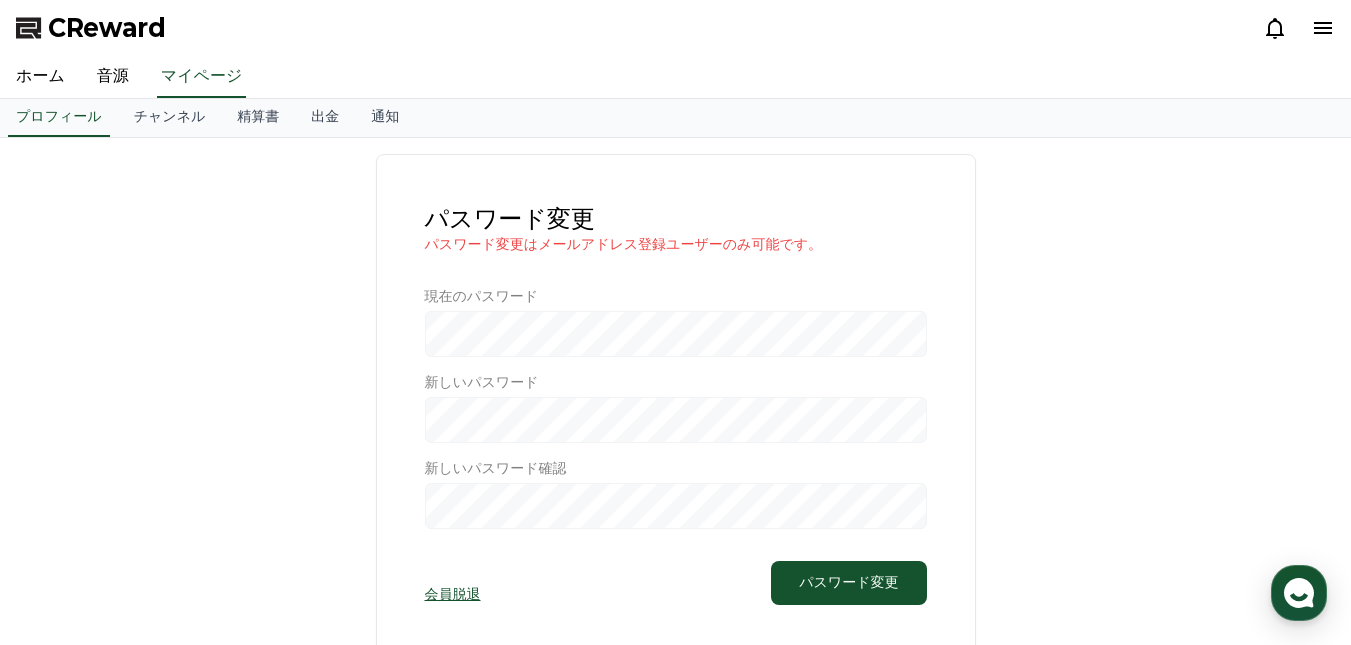 click at bounding box center (676, 408) 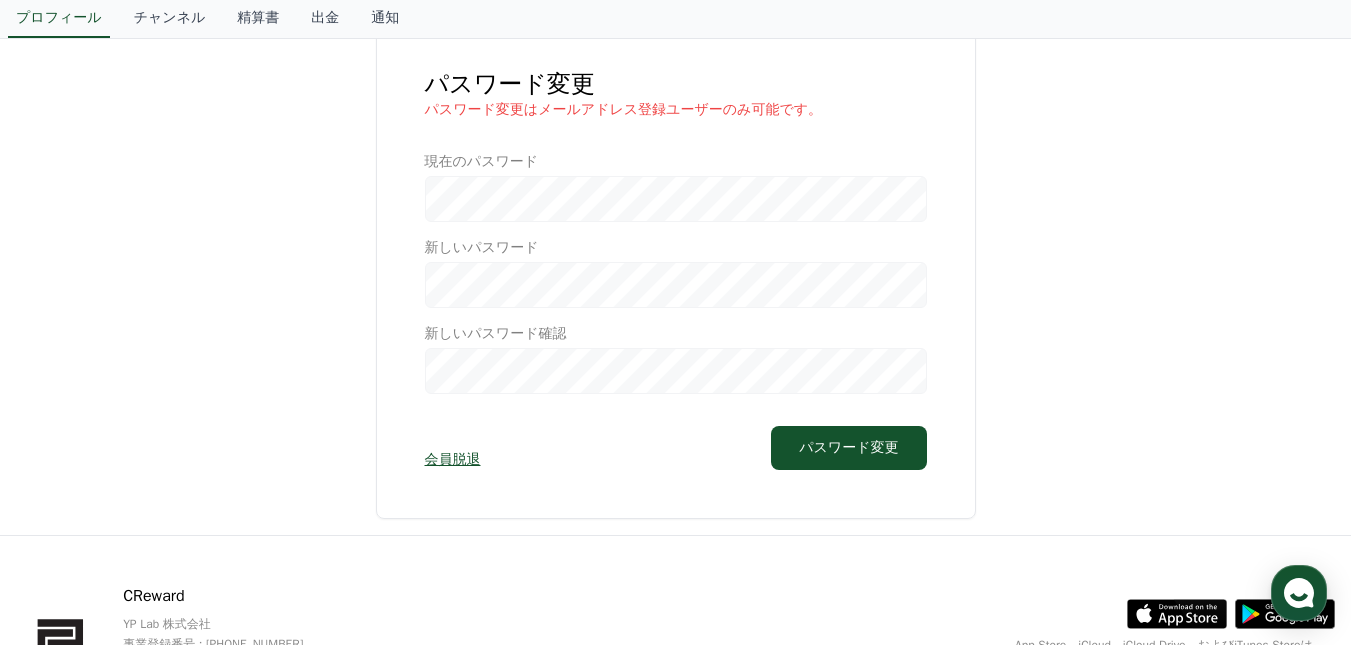 scroll, scrollTop: 100, scrollLeft: 0, axis: vertical 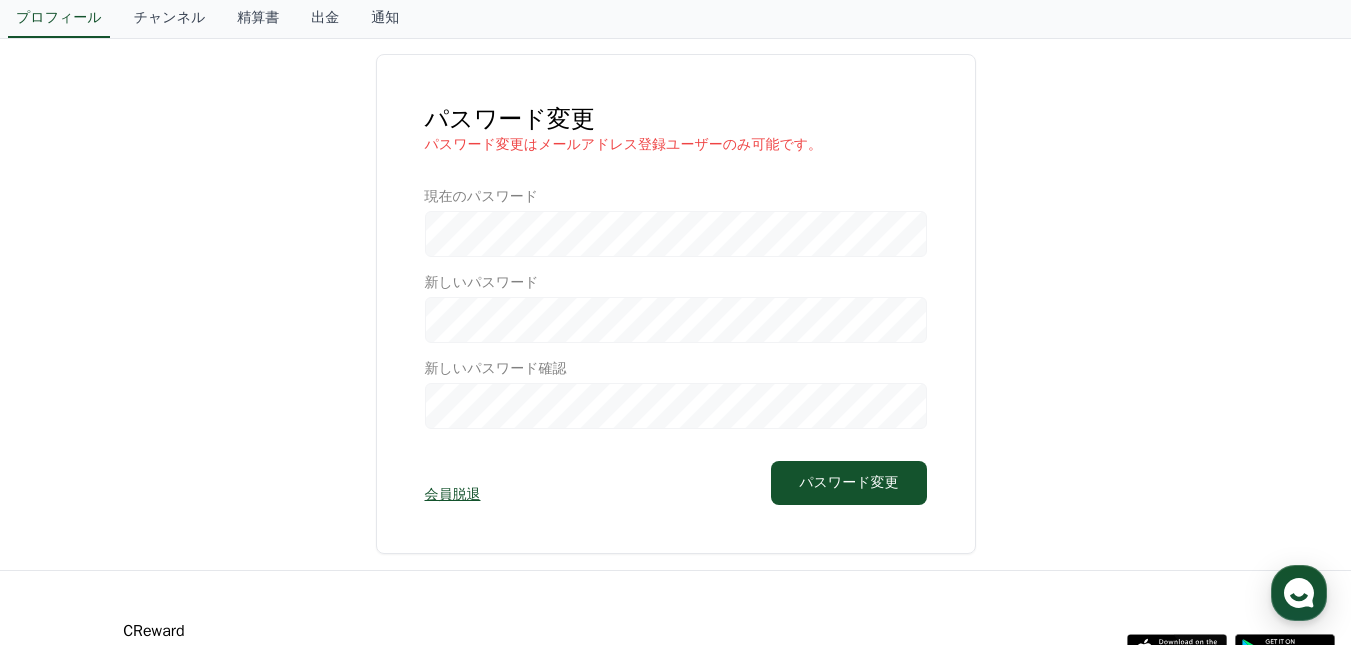 click at bounding box center [676, 308] 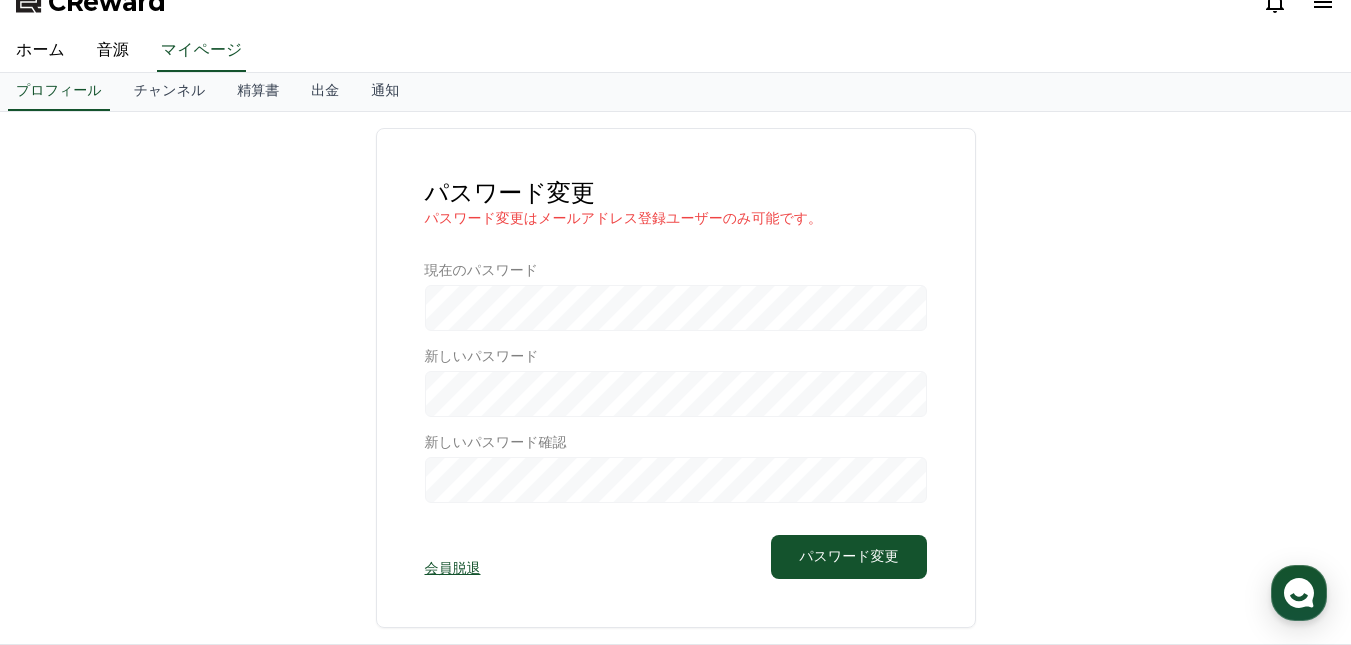 scroll, scrollTop: 0, scrollLeft: 0, axis: both 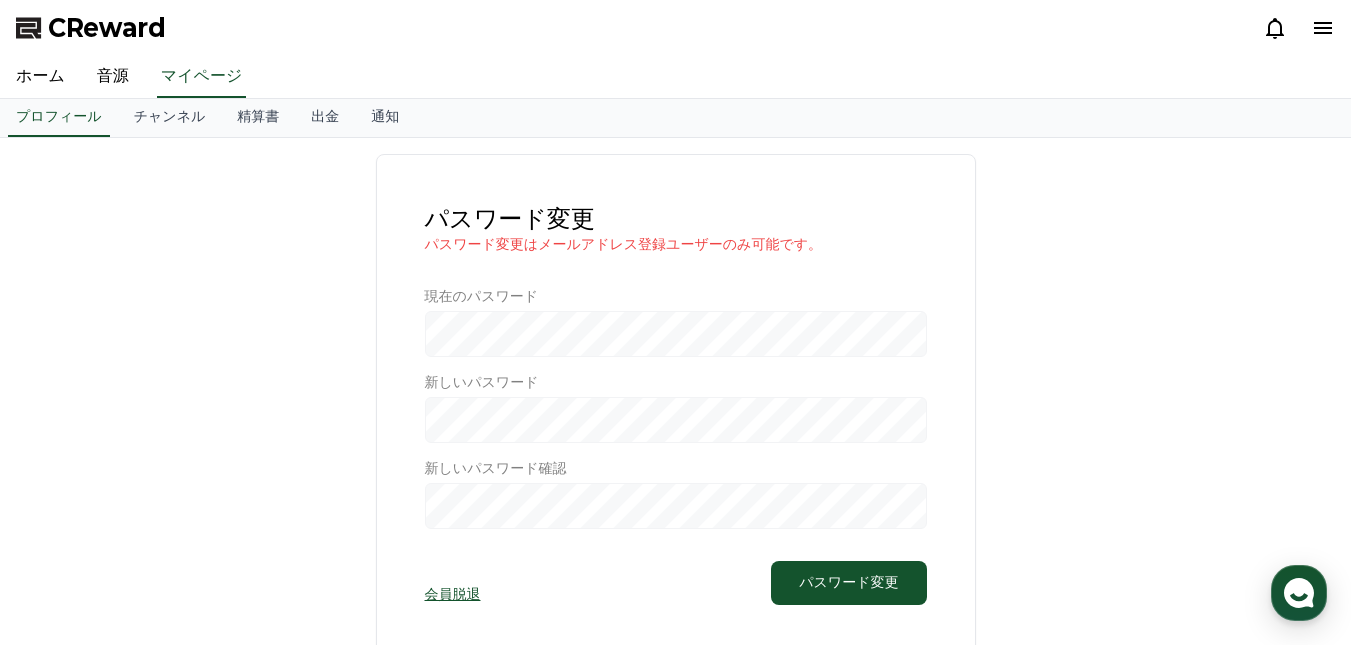 click on "マイページ" at bounding box center (202, 77) 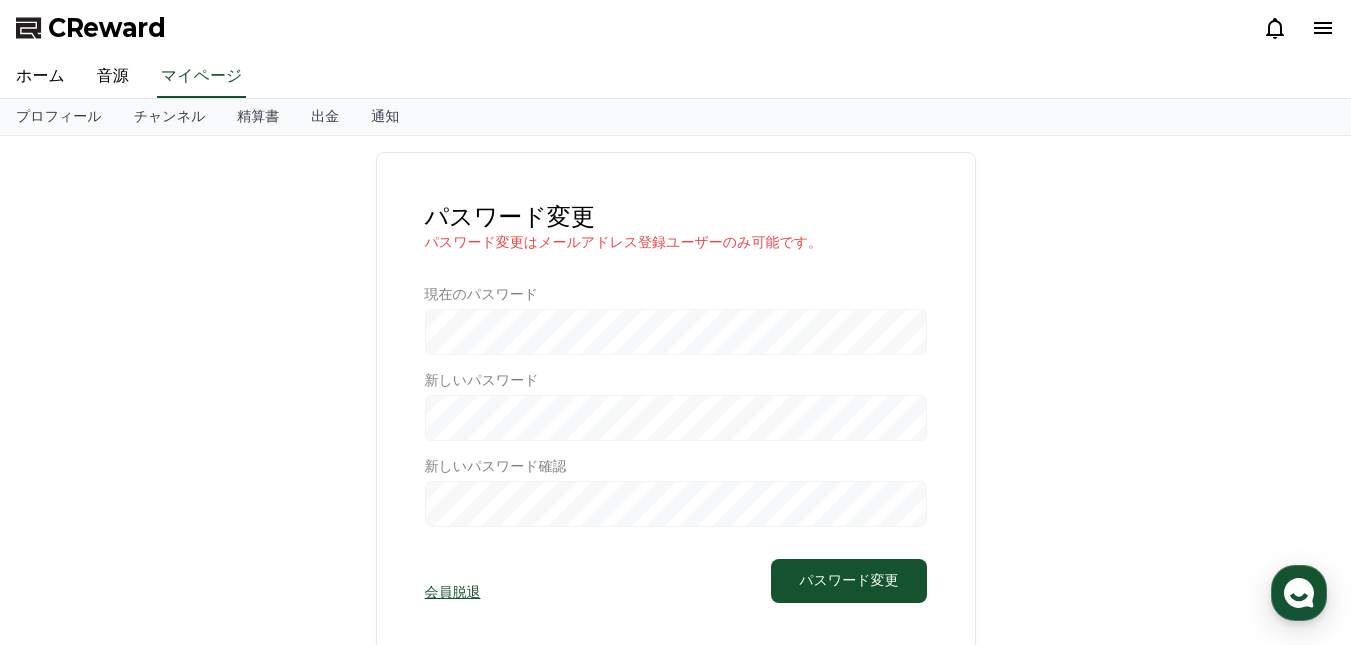 click on "チャンネル" at bounding box center [170, 117] 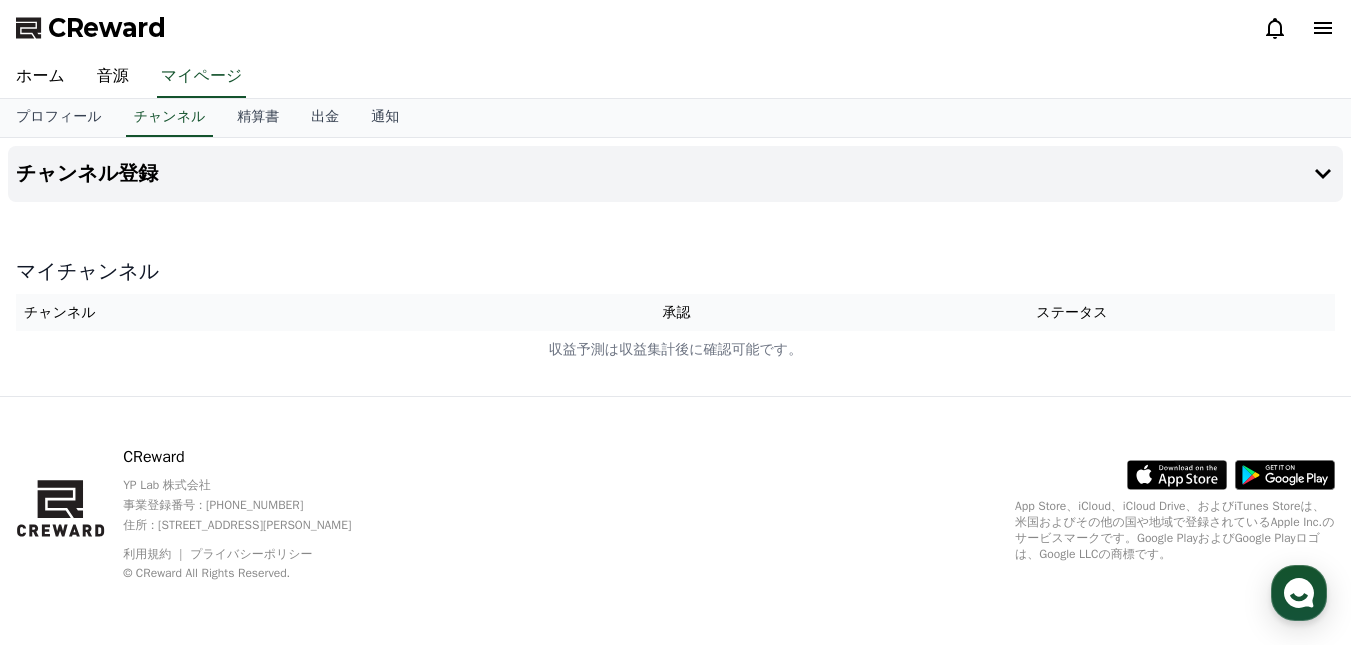 click on "精算書" at bounding box center [258, 118] 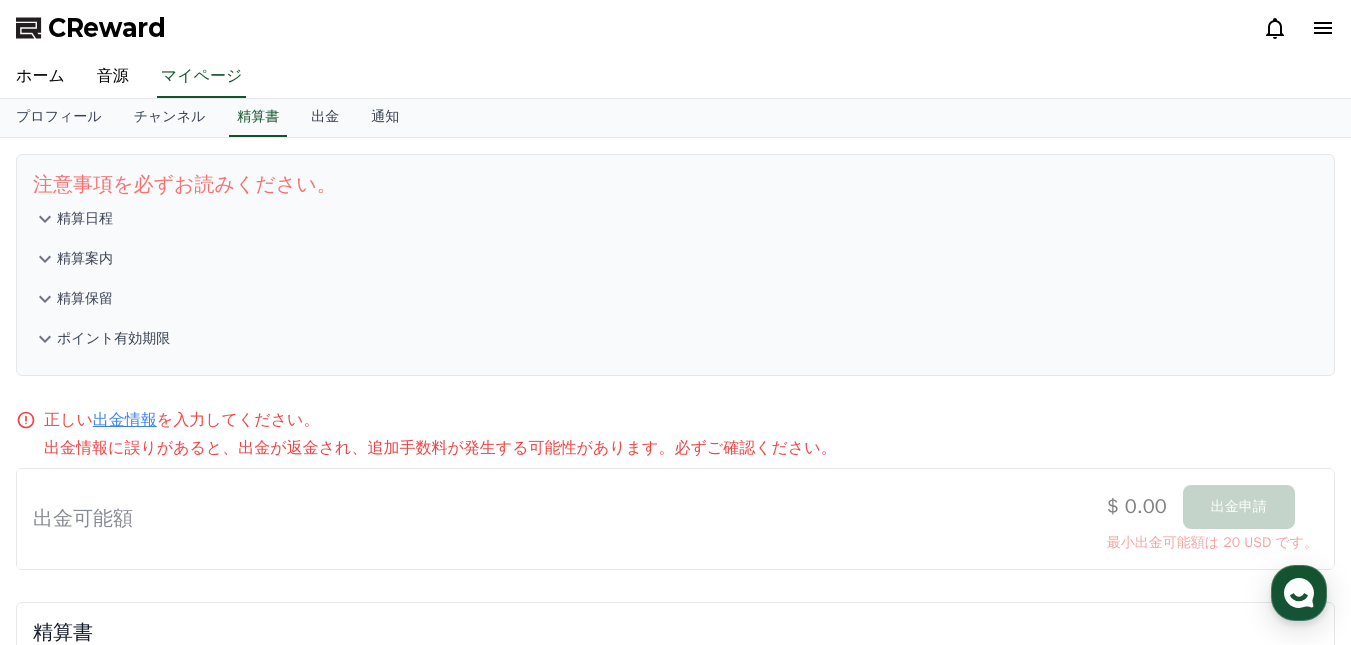 click on "出金" at bounding box center (325, 118) 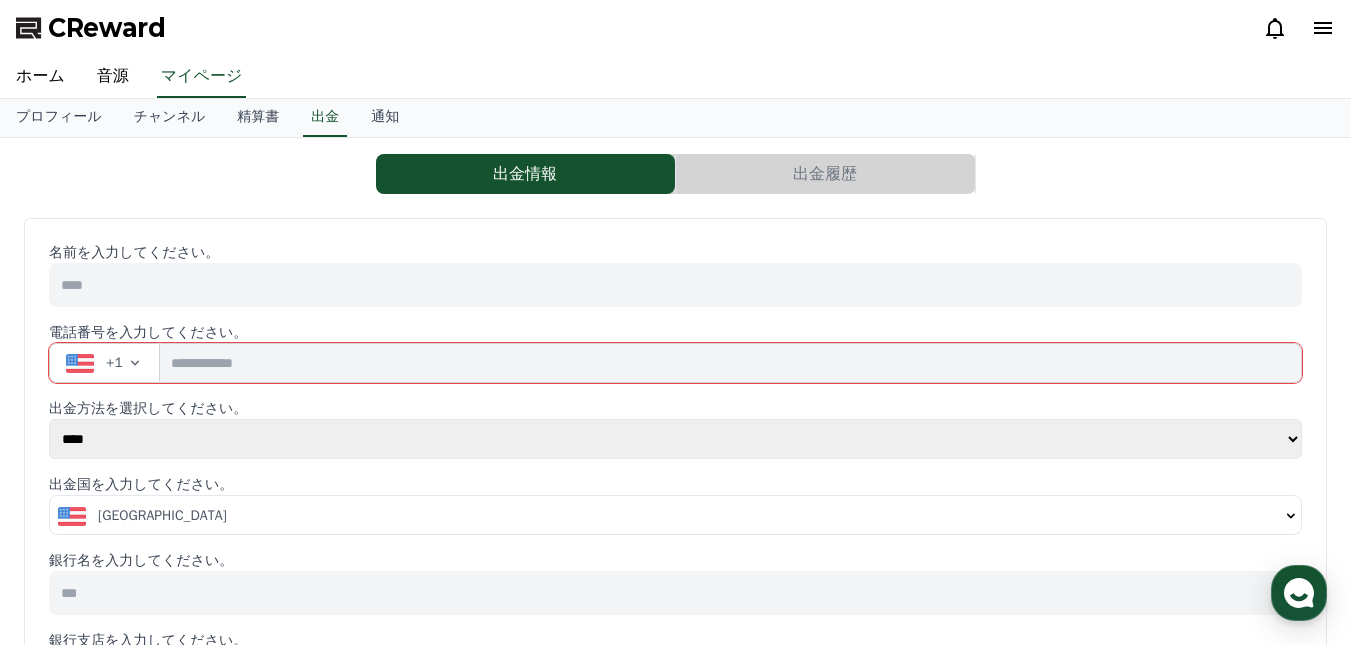 click on "通知" at bounding box center [385, 118] 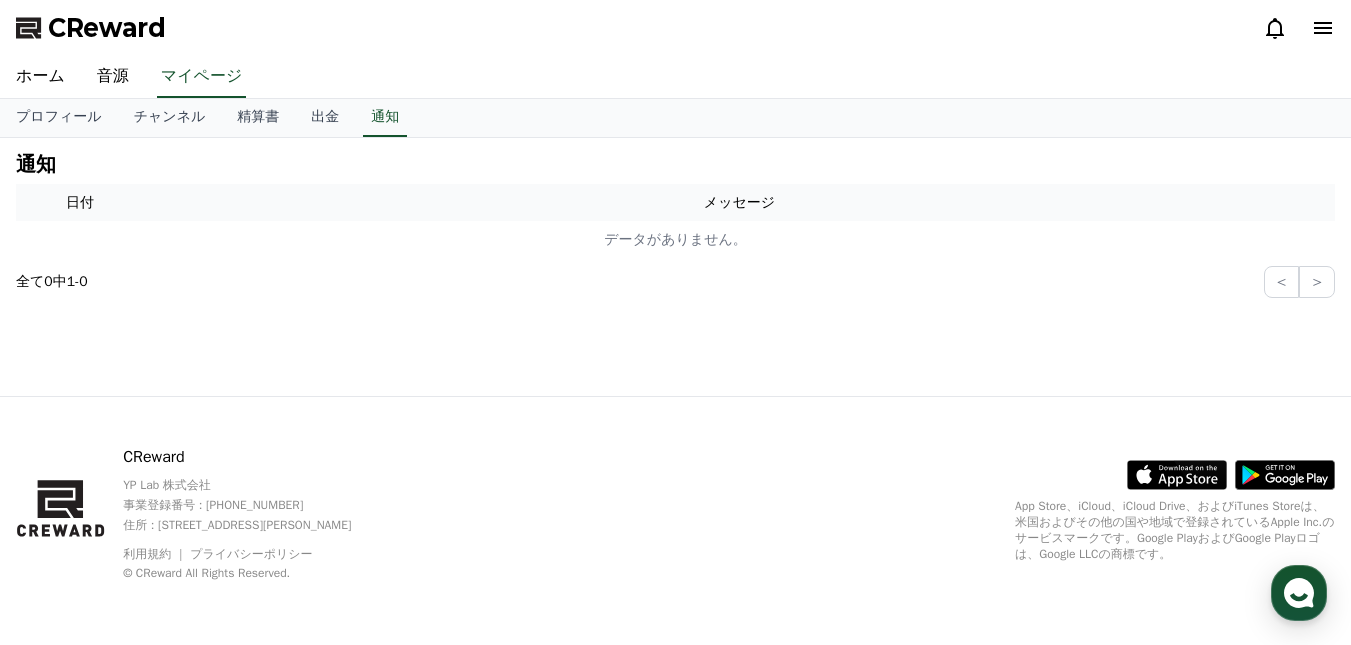 click on "プロフィール" at bounding box center [59, 118] 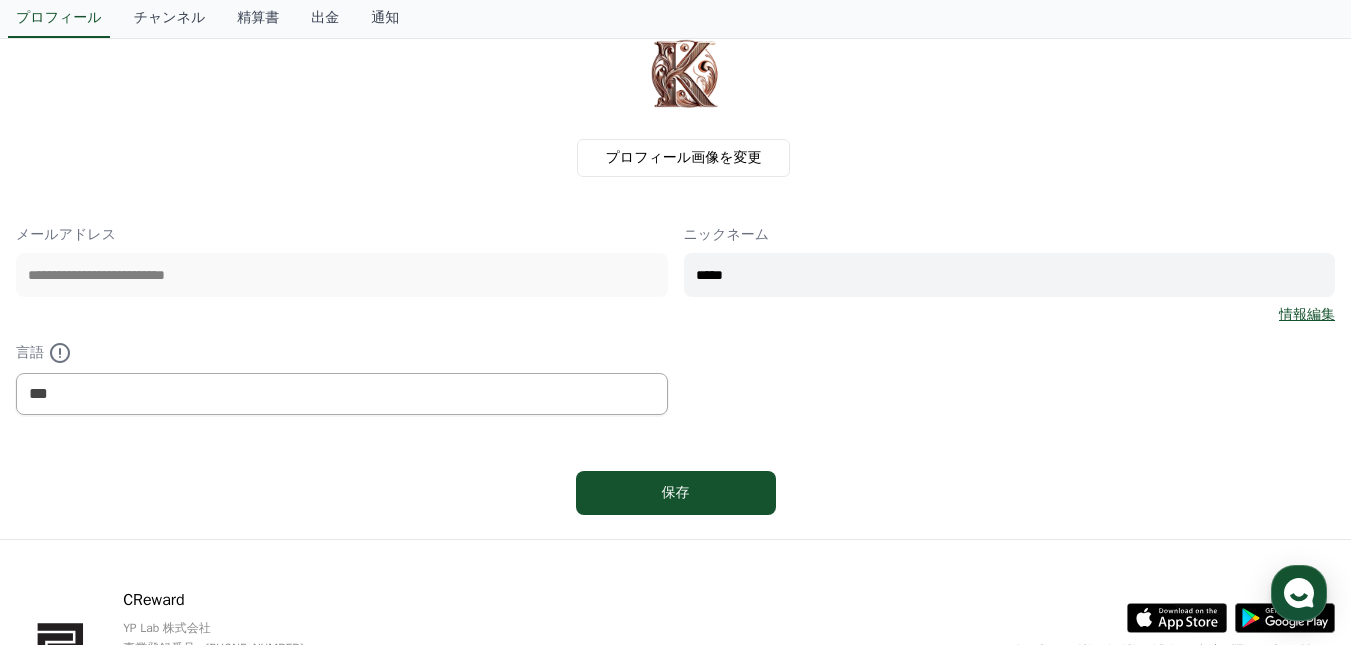 scroll, scrollTop: 200, scrollLeft: 0, axis: vertical 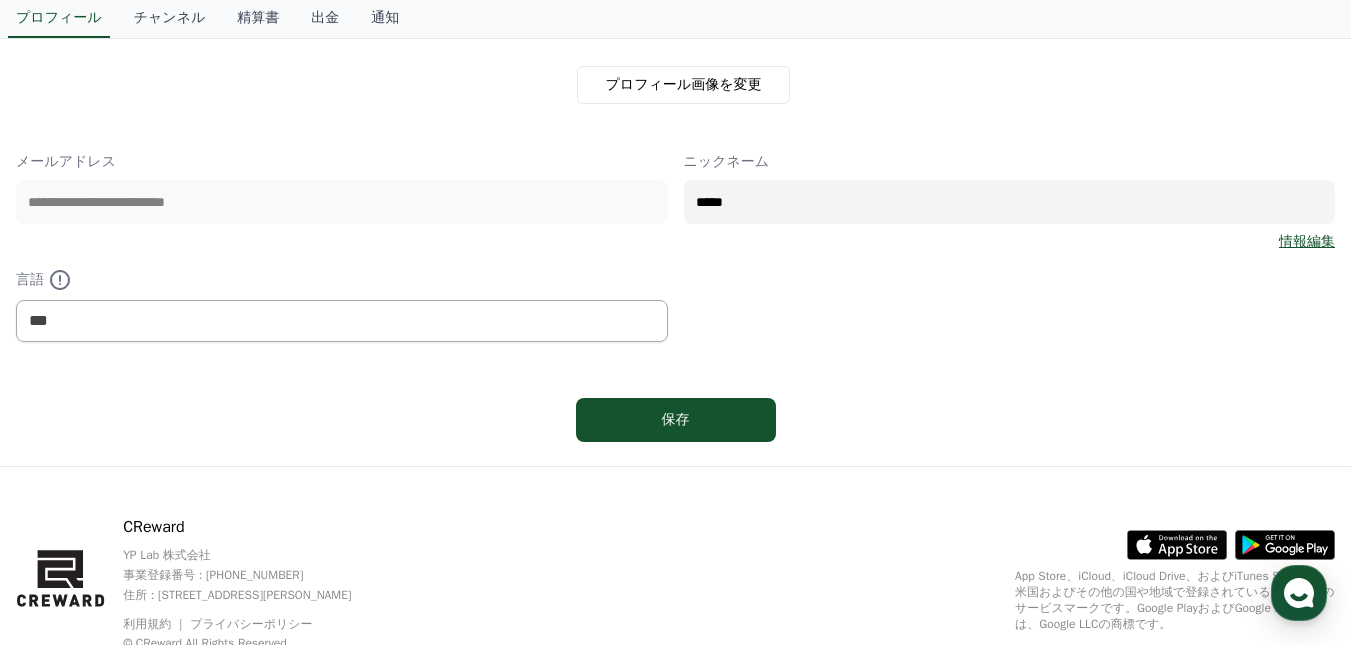 click on "保存" at bounding box center [676, 420] 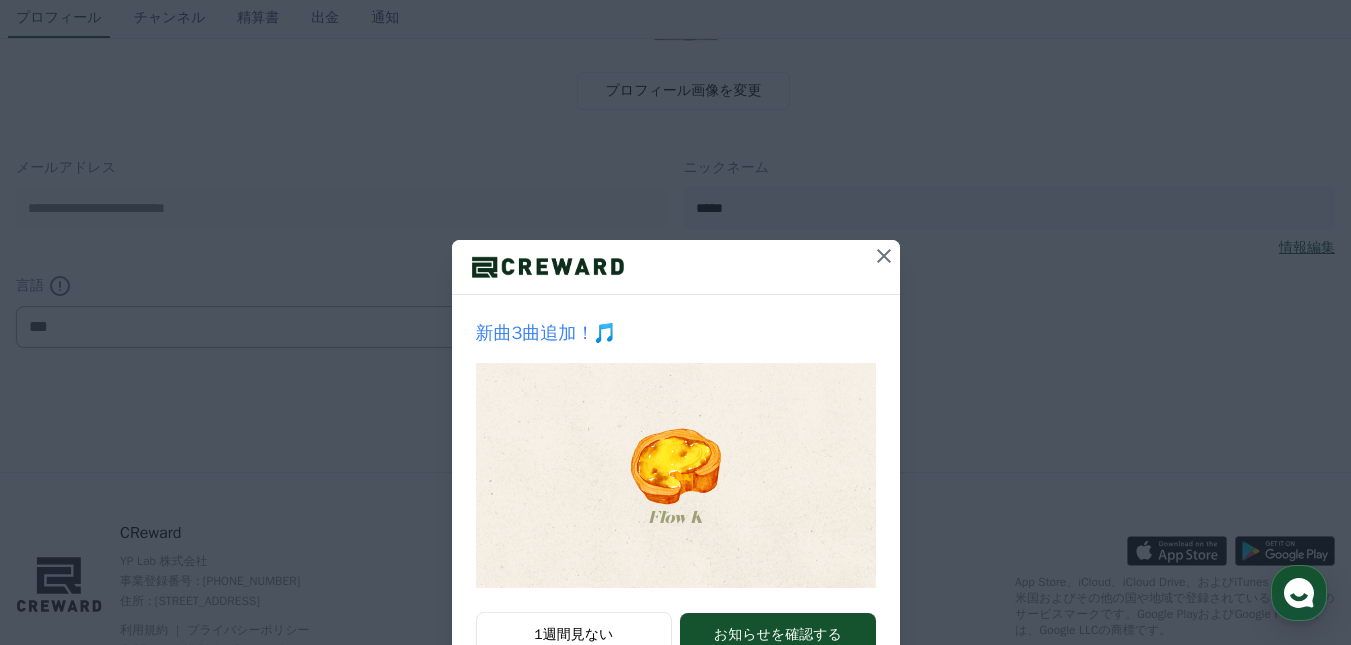 scroll, scrollTop: 0, scrollLeft: 0, axis: both 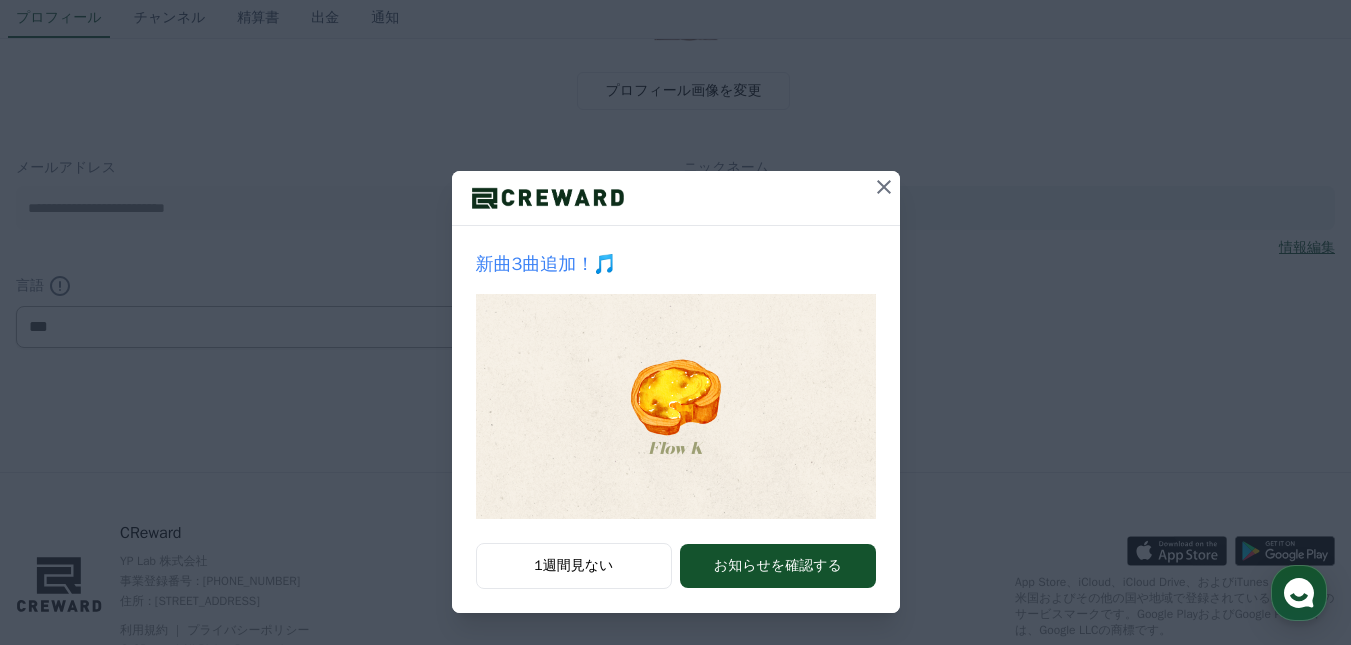click on "お知らせを確認する" at bounding box center (777, 566) 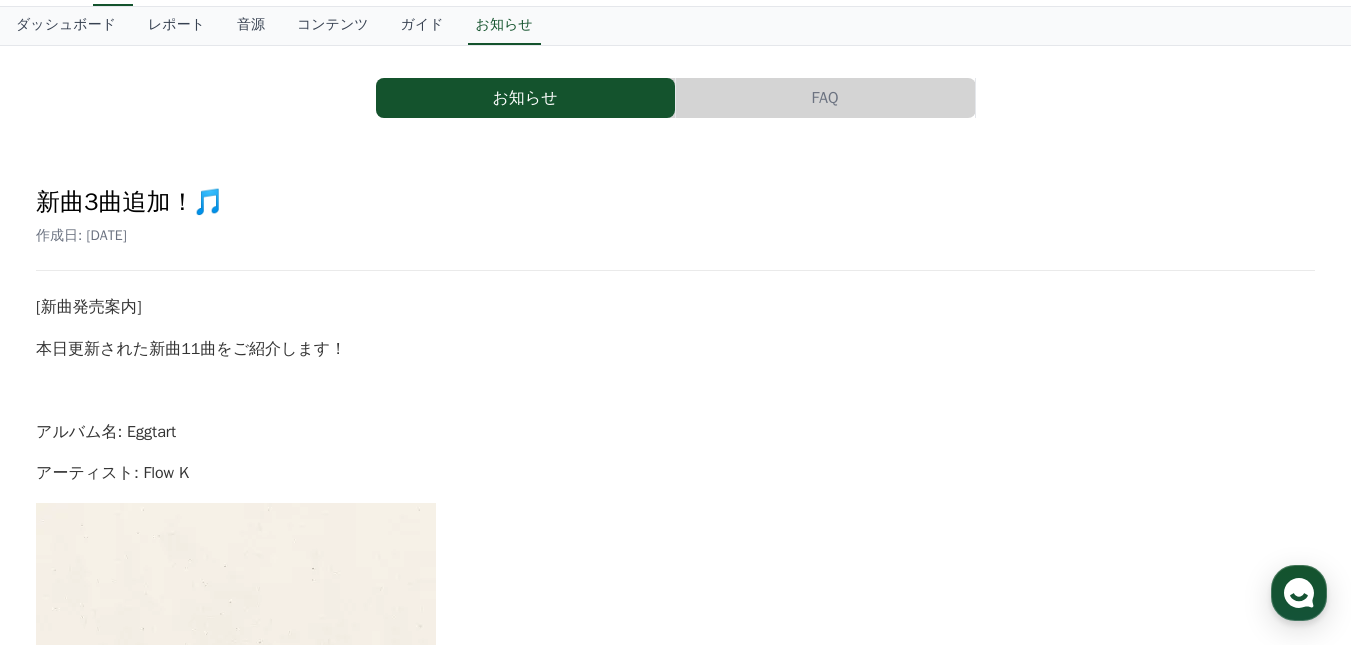 scroll, scrollTop: 0, scrollLeft: 0, axis: both 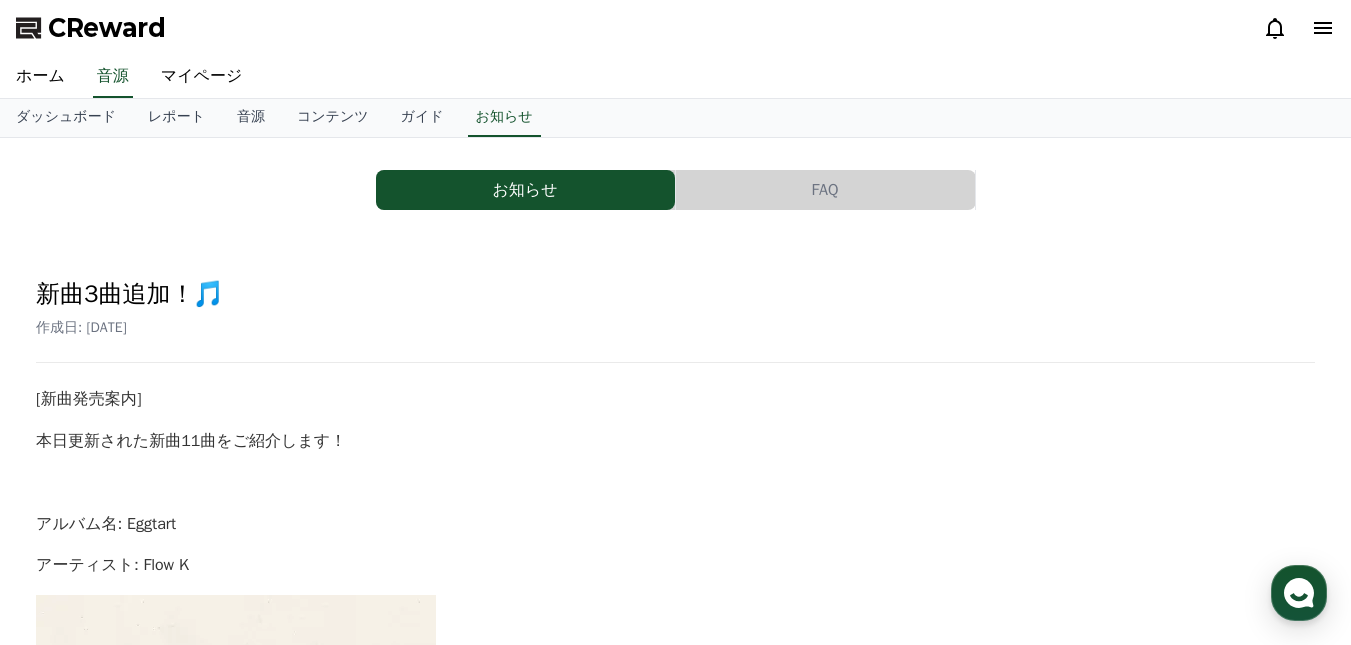 click on "ホーム" at bounding box center (40, 77) 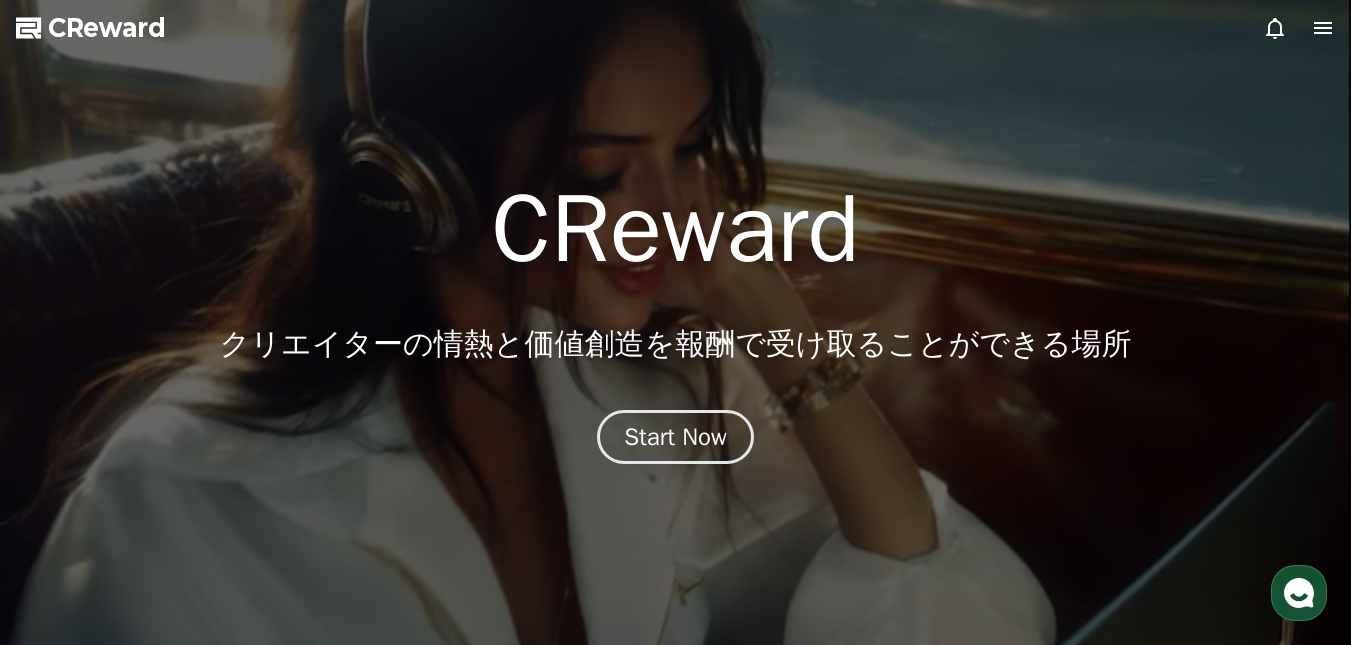 click on "Start Now" at bounding box center [675, 437] 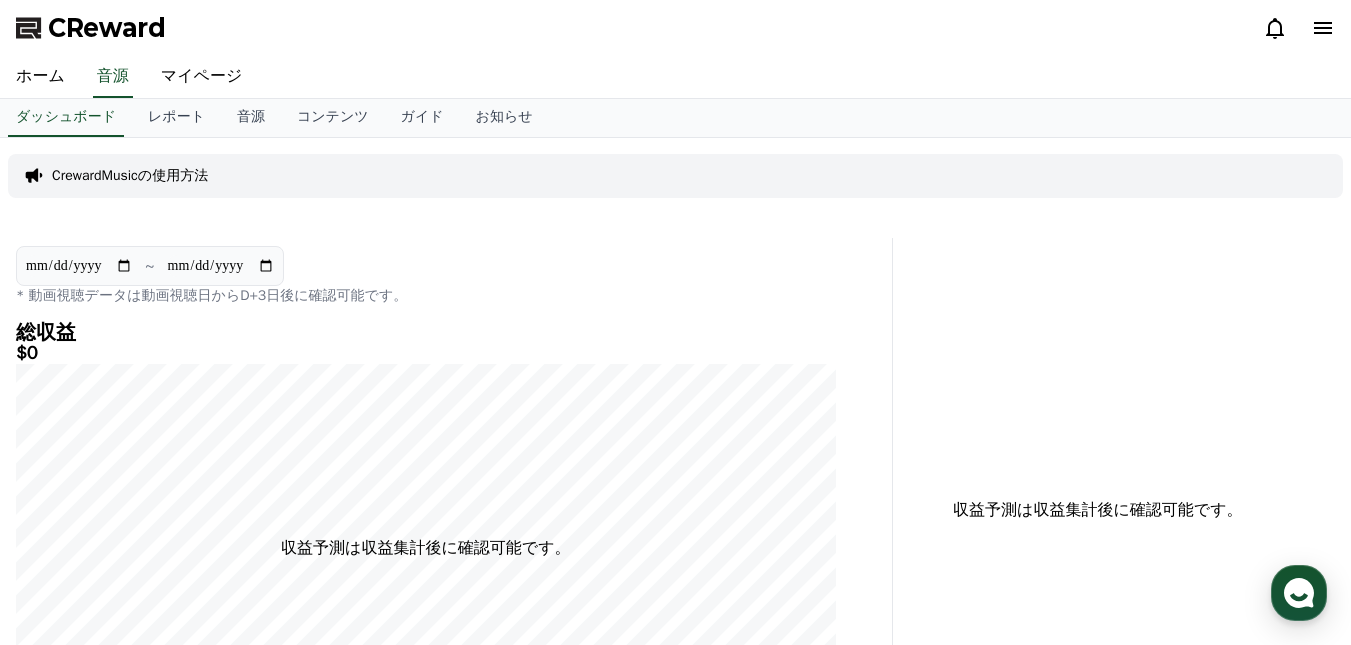 click on "マイページ" at bounding box center [202, 77] 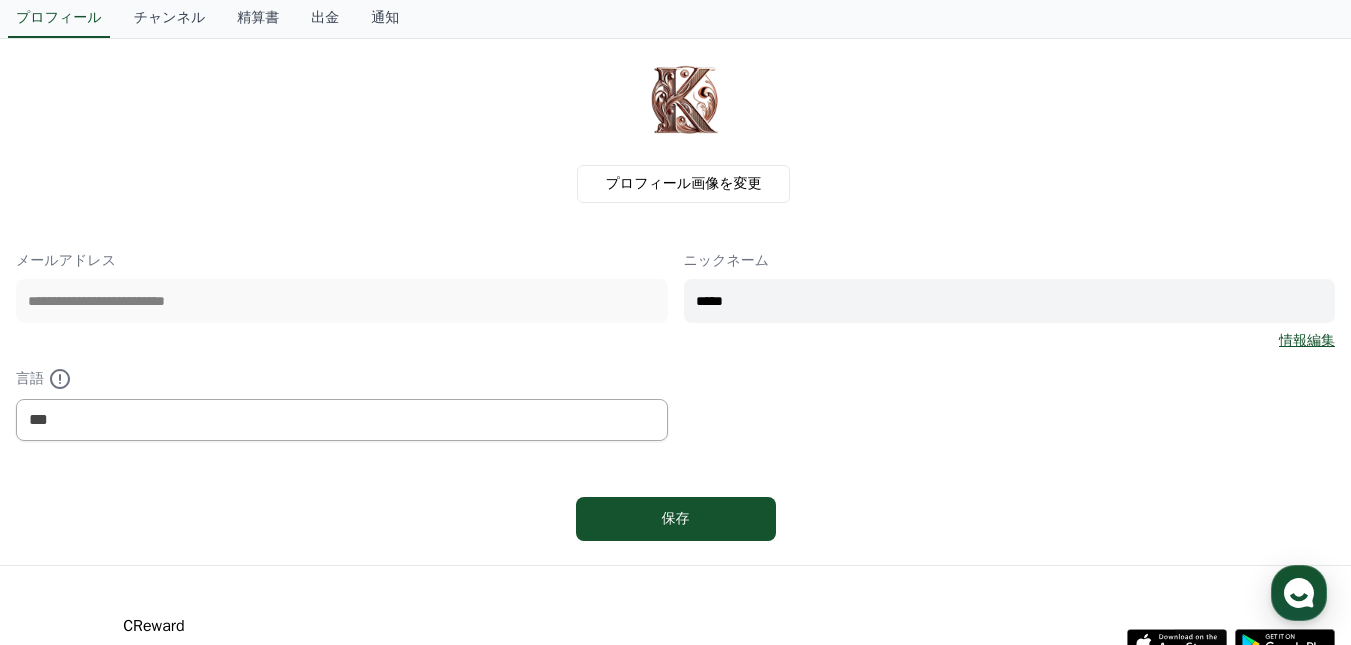 scroll, scrollTop: 0, scrollLeft: 0, axis: both 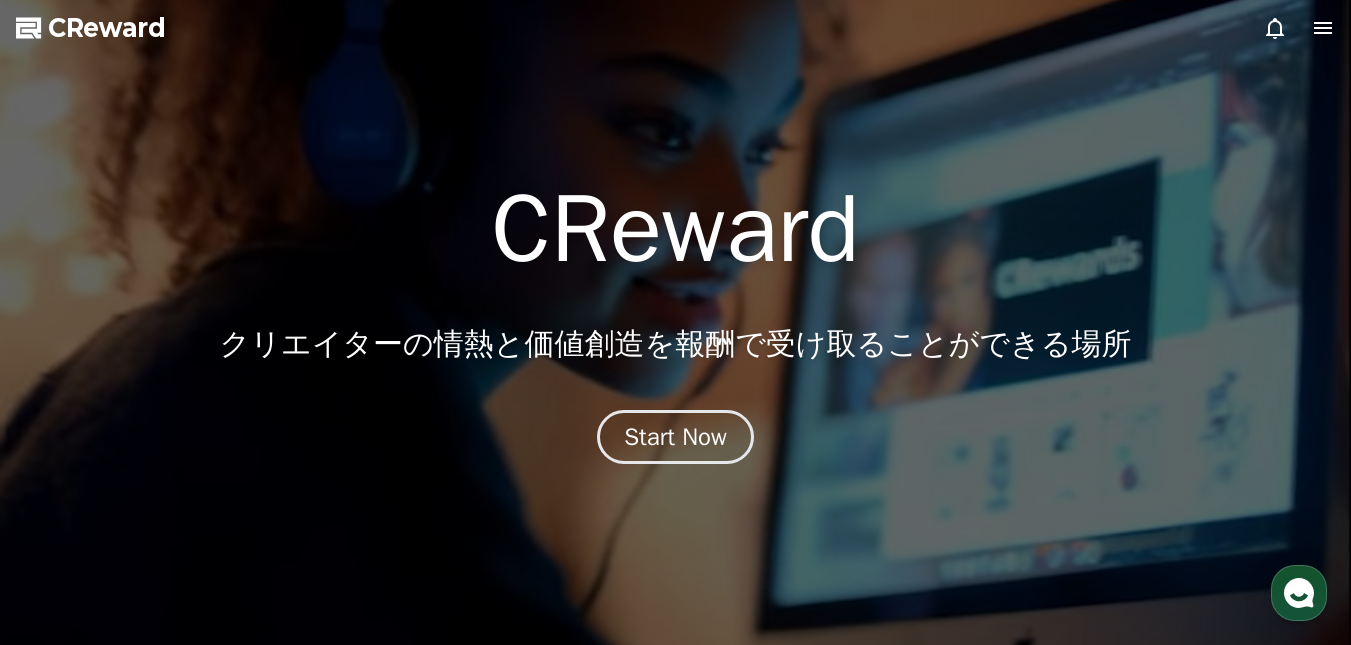 click on "Start Now" at bounding box center [675, 437] 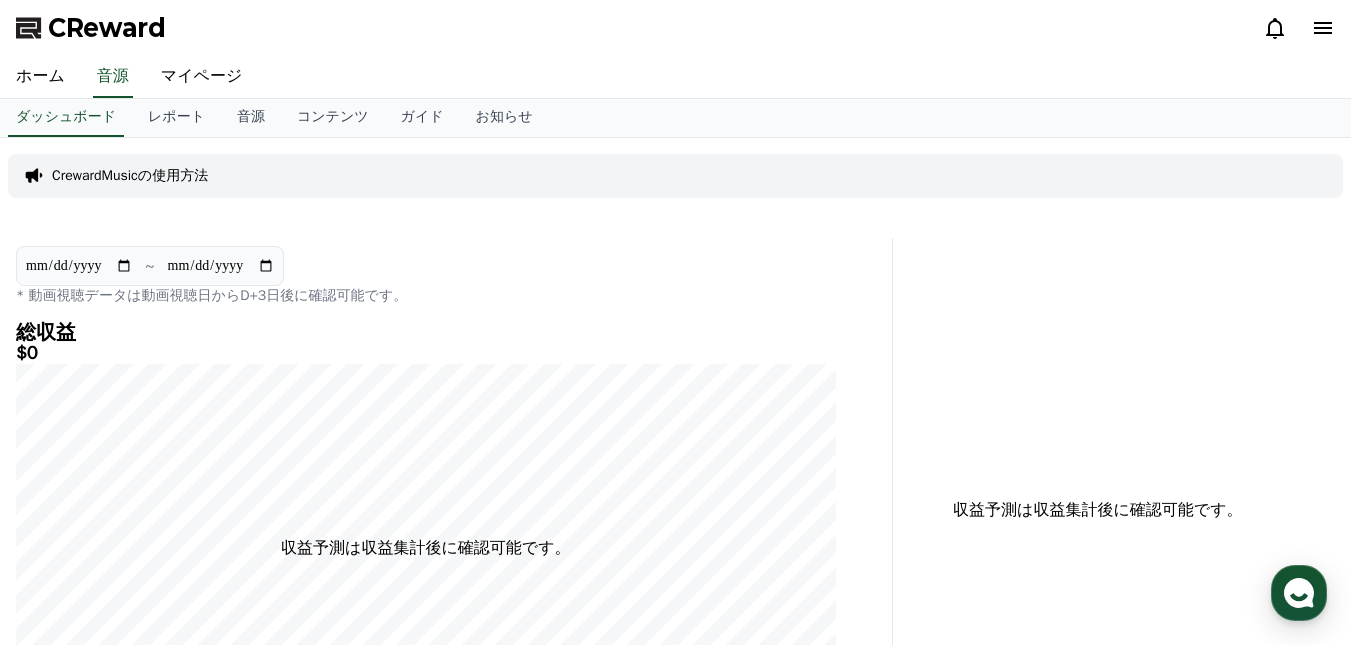 click on "マイページ" at bounding box center (202, 77) 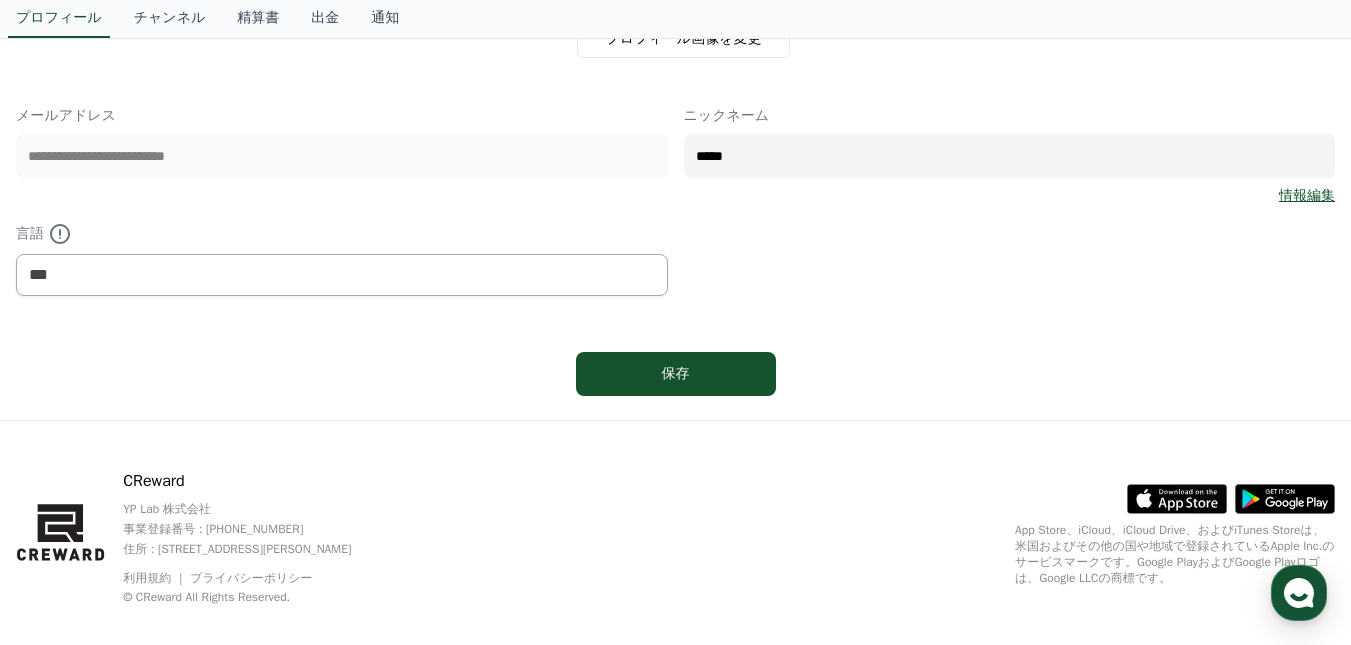 scroll, scrollTop: 270, scrollLeft: 0, axis: vertical 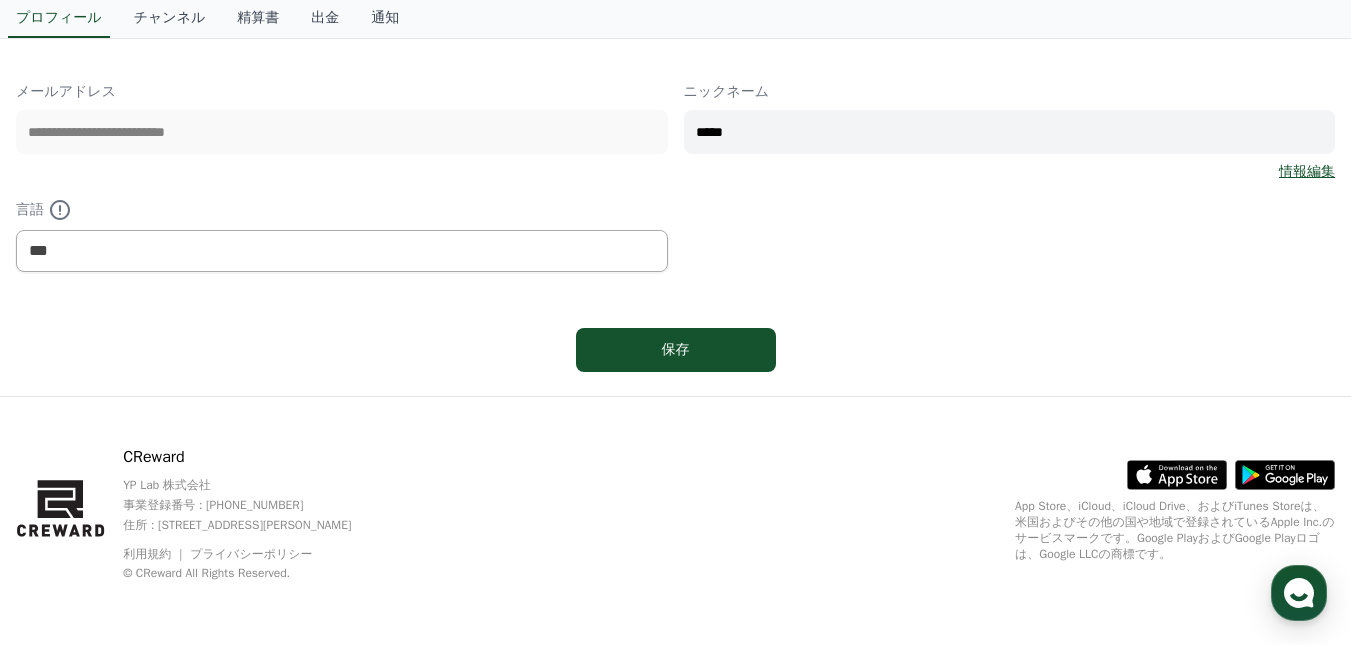 click on "保存" at bounding box center (676, 350) 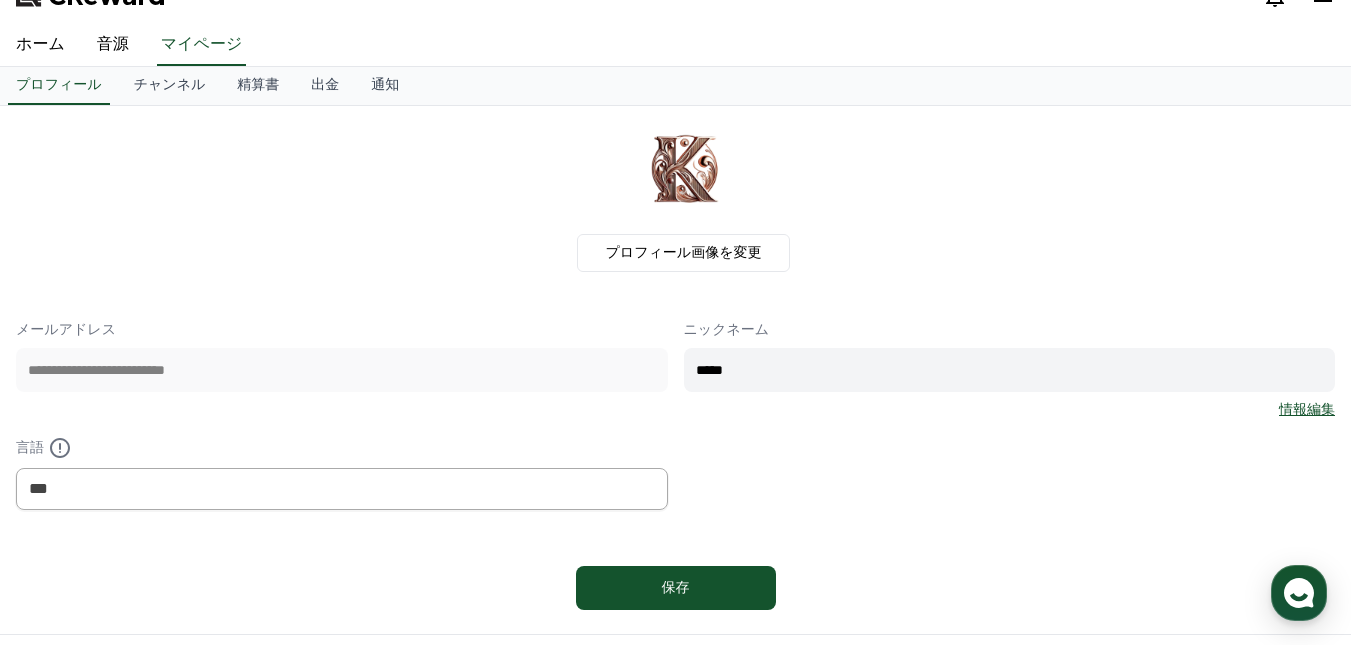 scroll, scrollTop: 0, scrollLeft: 0, axis: both 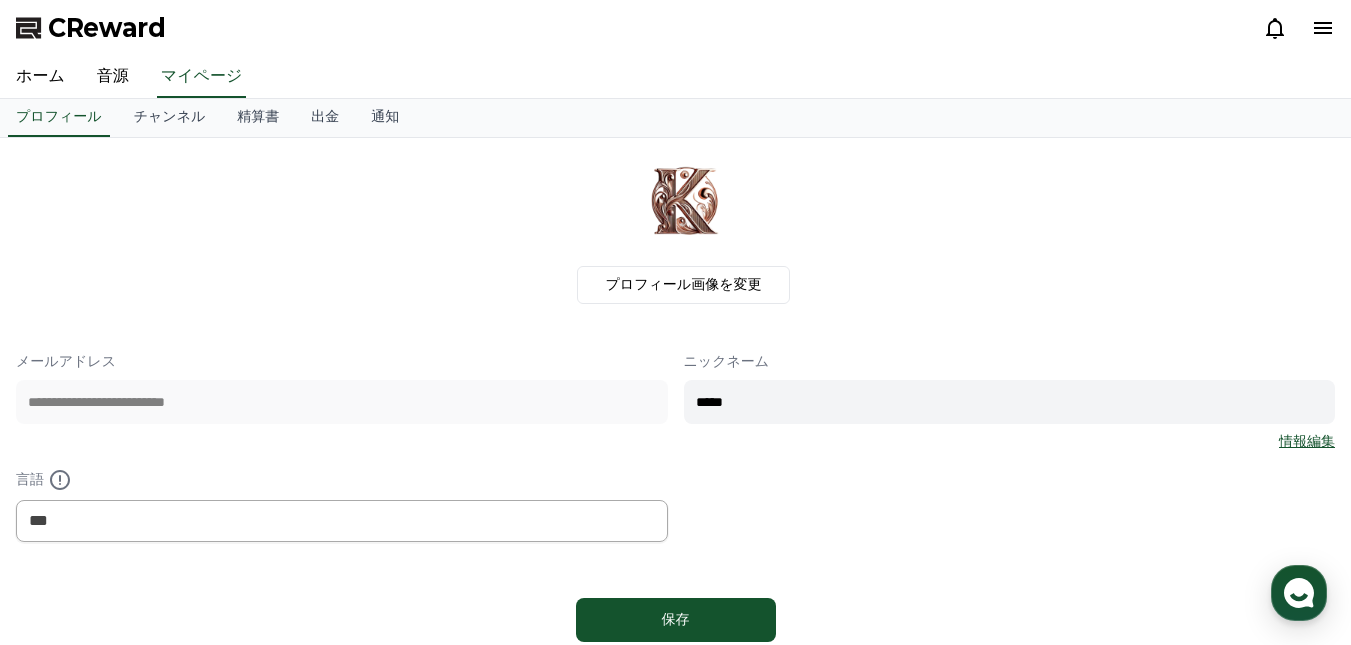 click on "チャンネル" at bounding box center (170, 118) 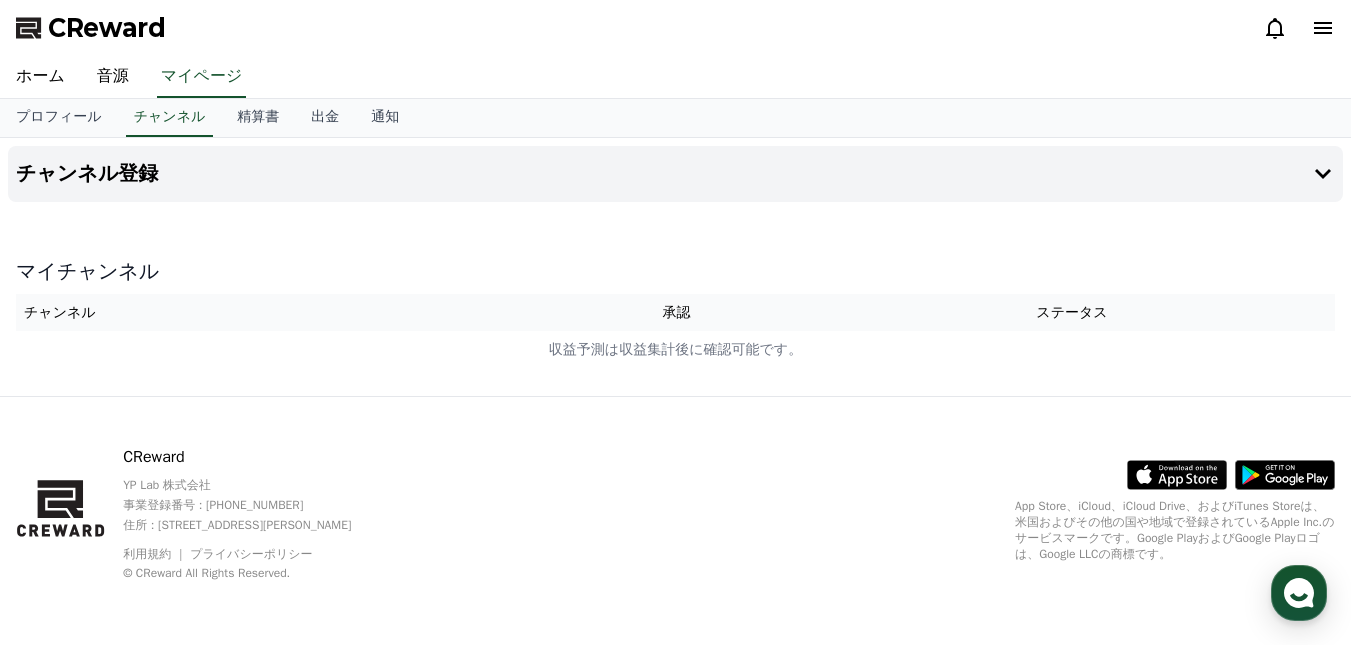 click on "承認" at bounding box center [676, 312] 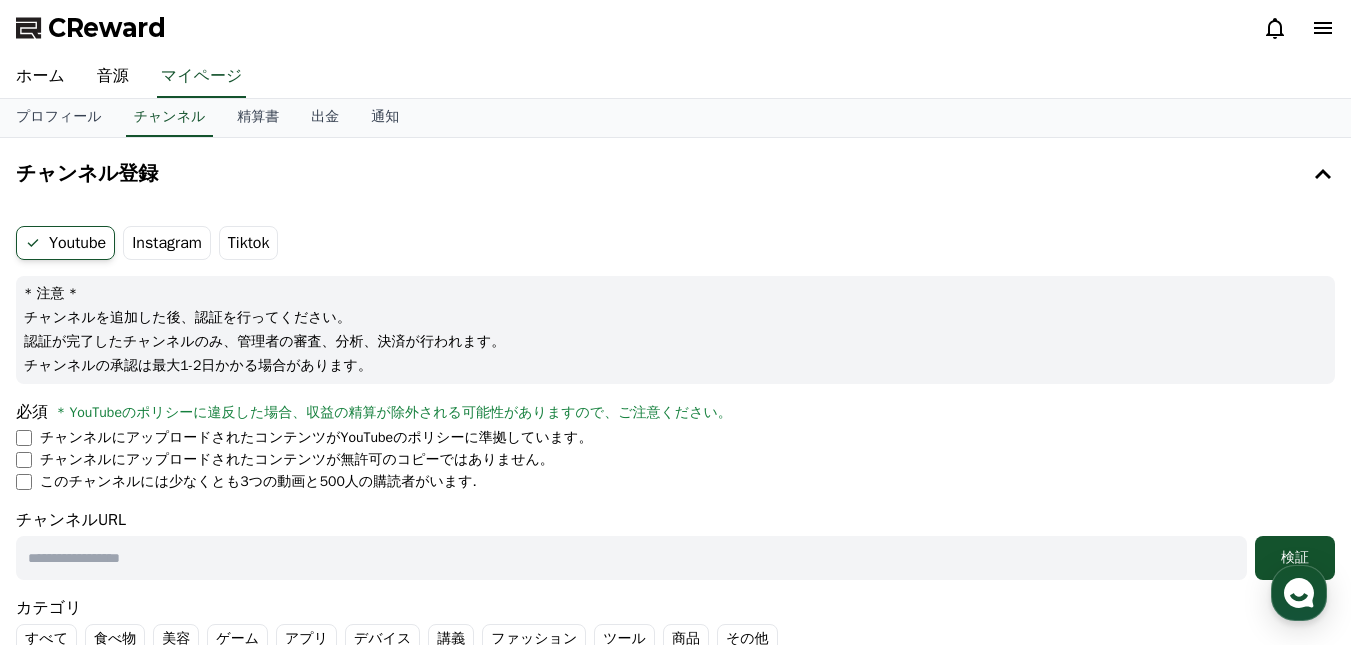 click on "Instagram" at bounding box center [167, 243] 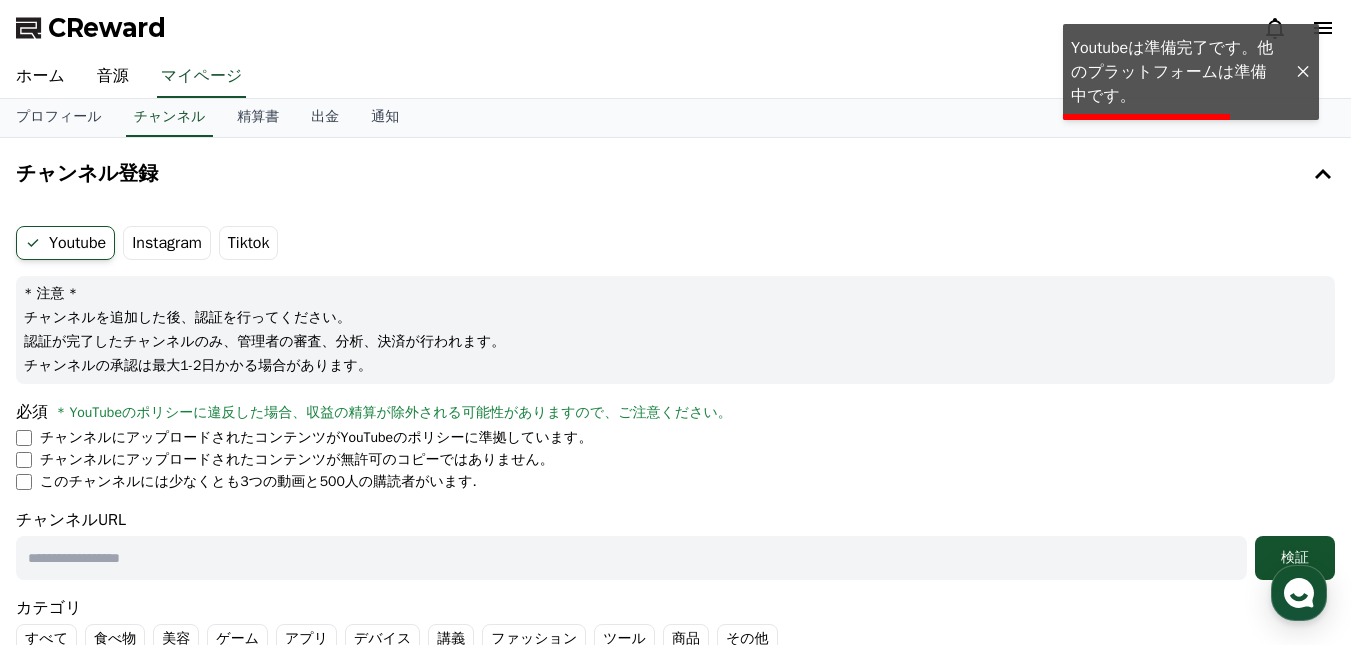 click on "Instagram" at bounding box center (167, 243) 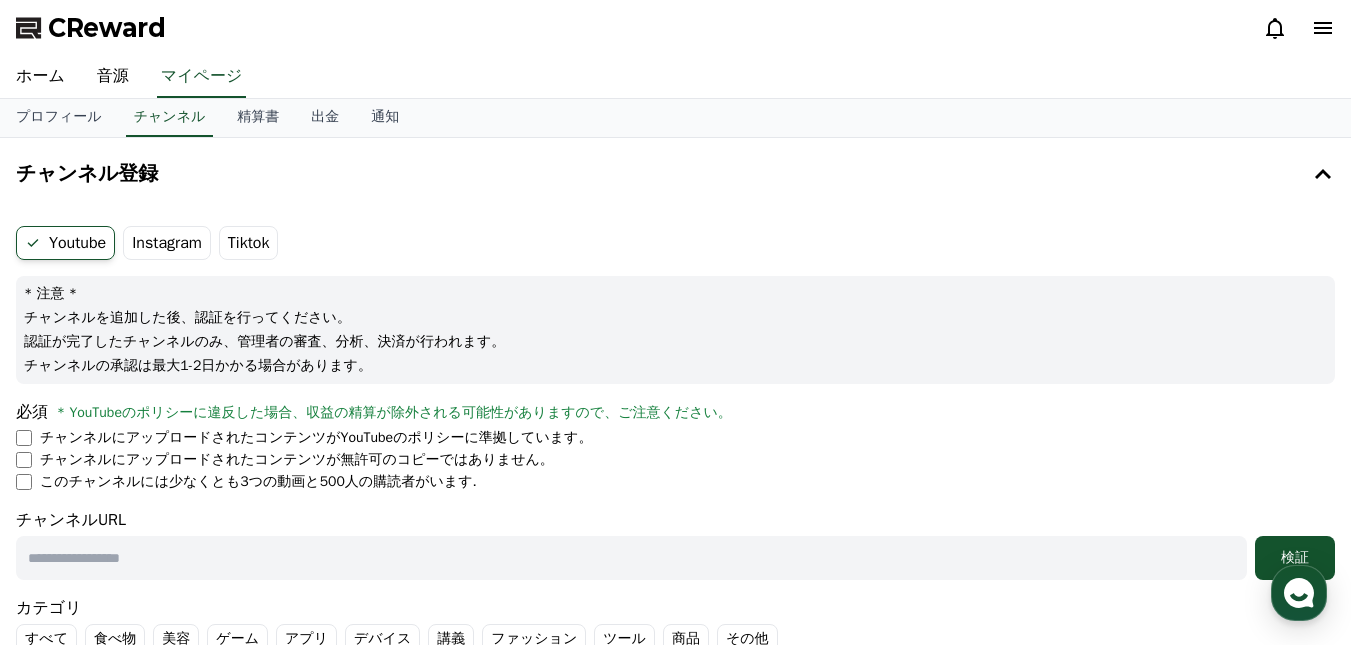 click on "Tiktok" at bounding box center [249, 243] 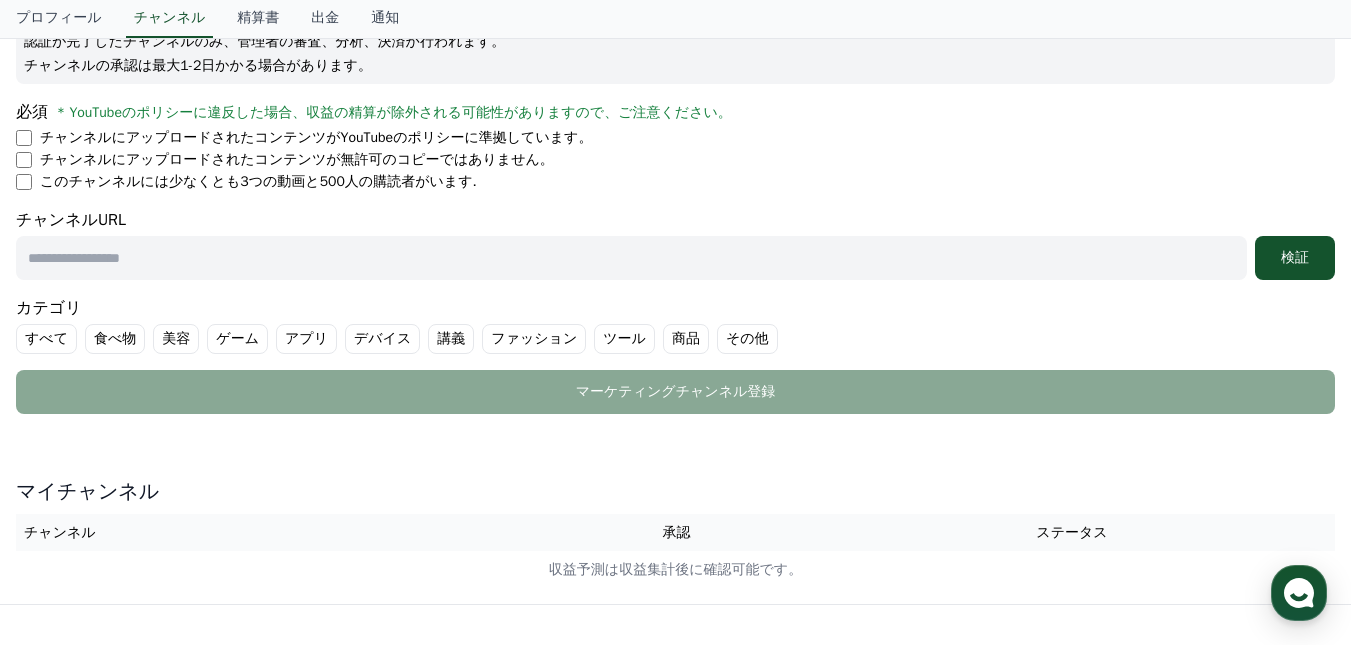 scroll, scrollTop: 100, scrollLeft: 0, axis: vertical 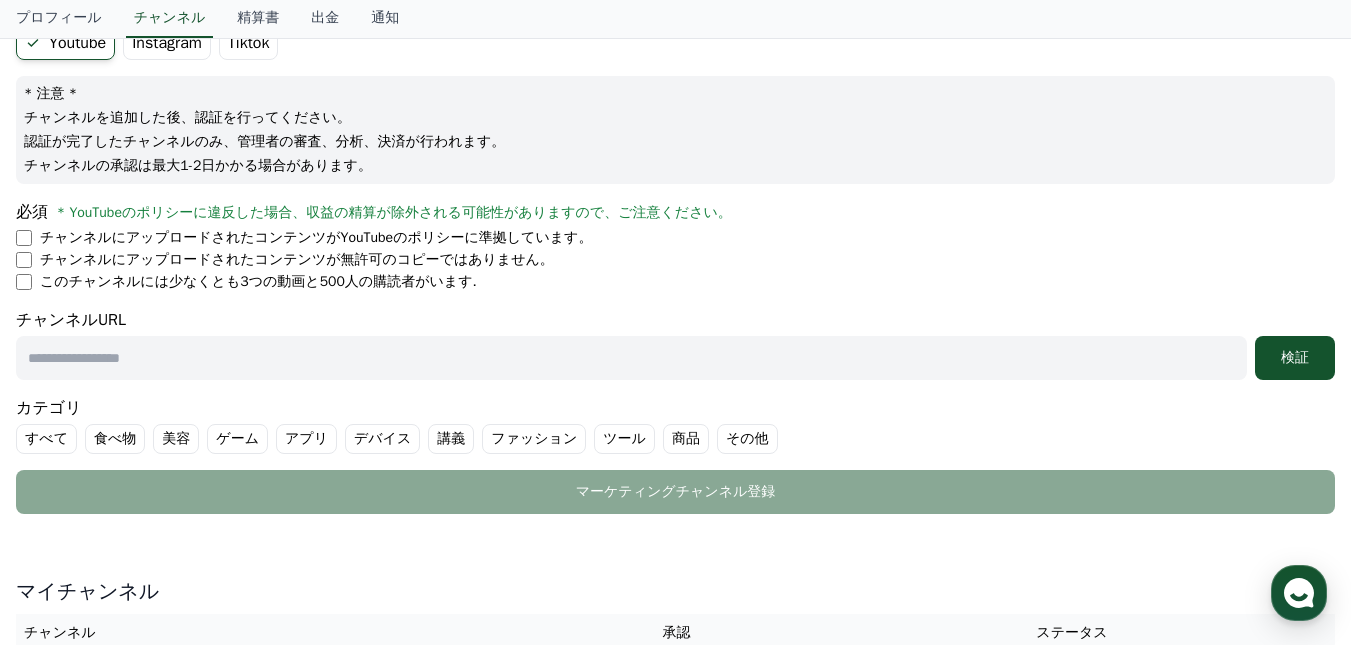 click at bounding box center [631, 358] 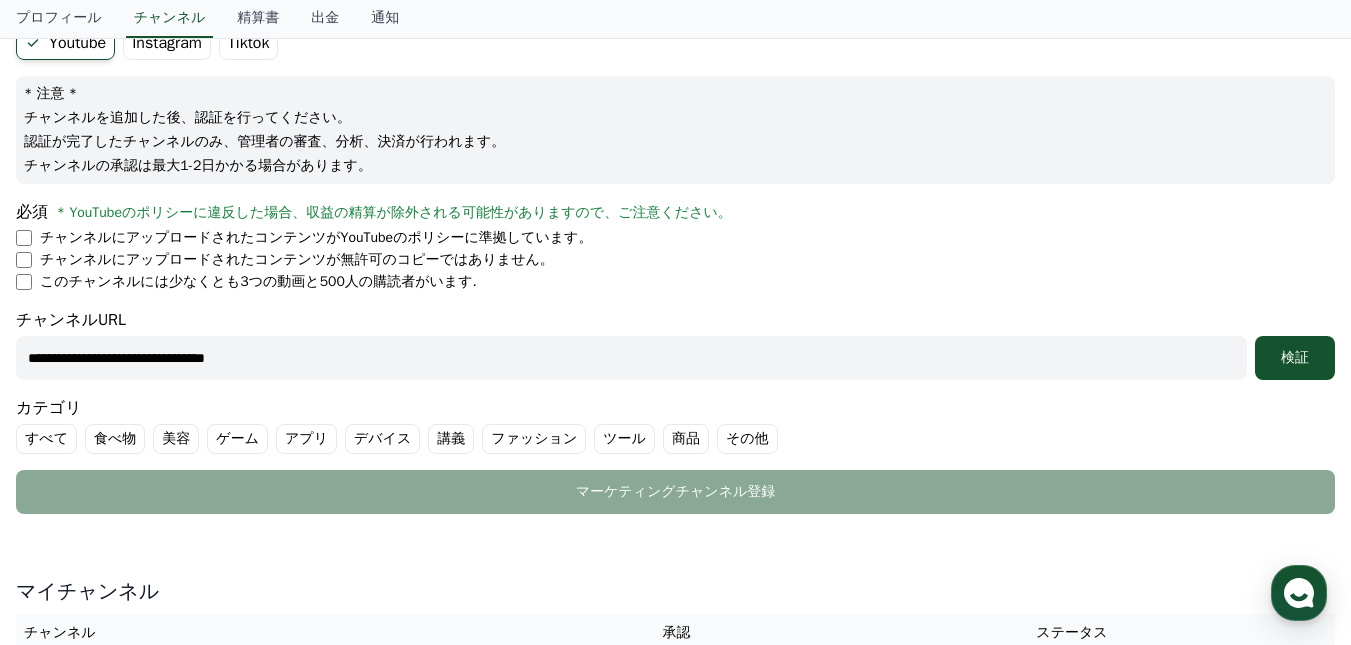 click on "検証" at bounding box center [1295, 358] 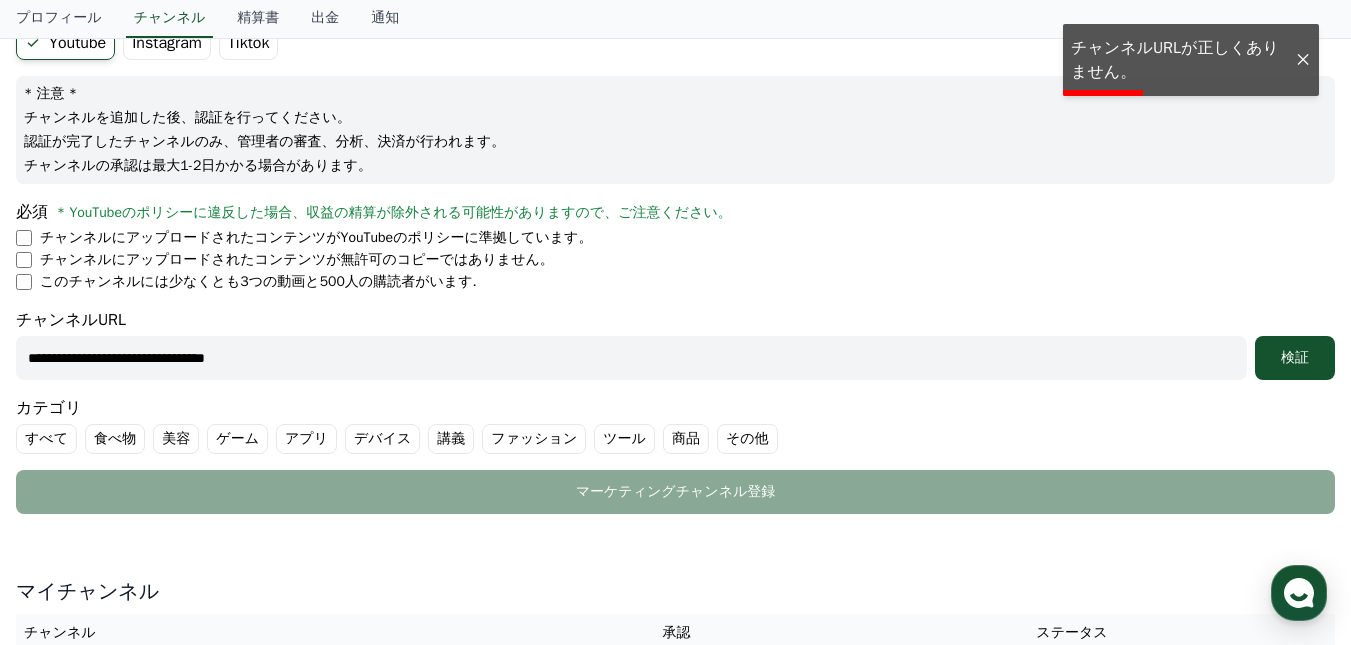 click on "**********" at bounding box center [631, 358] 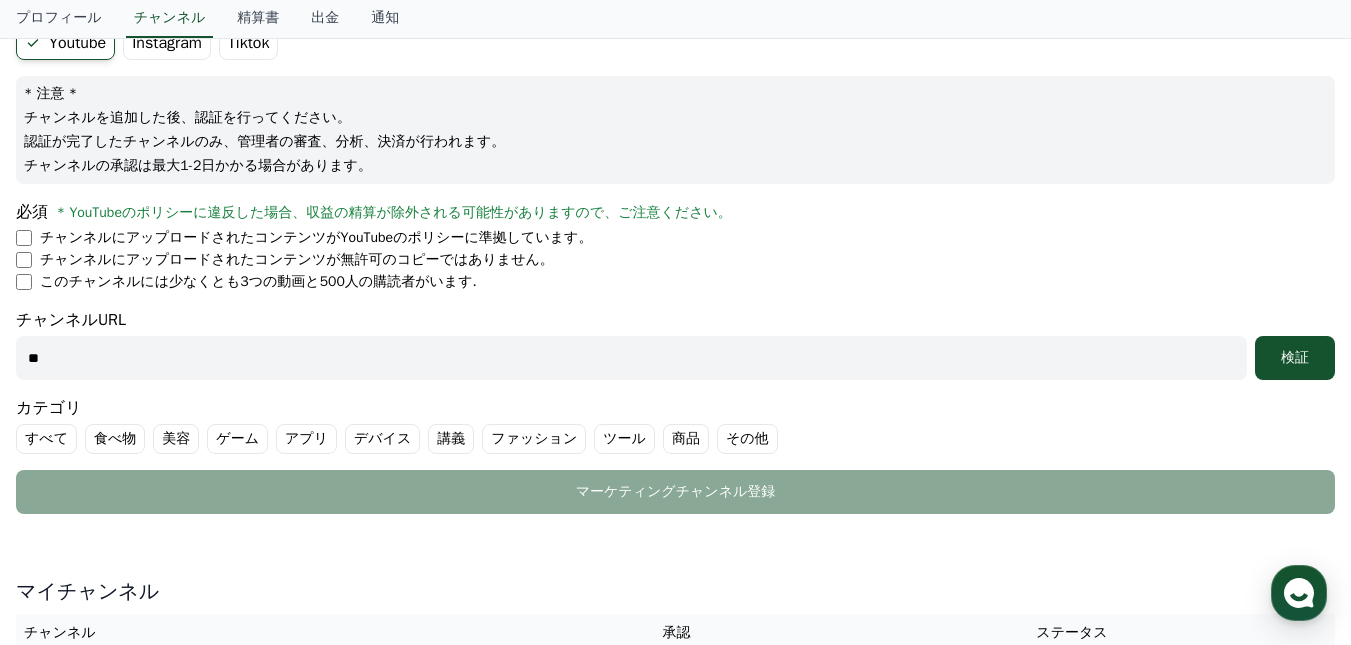 type on "*" 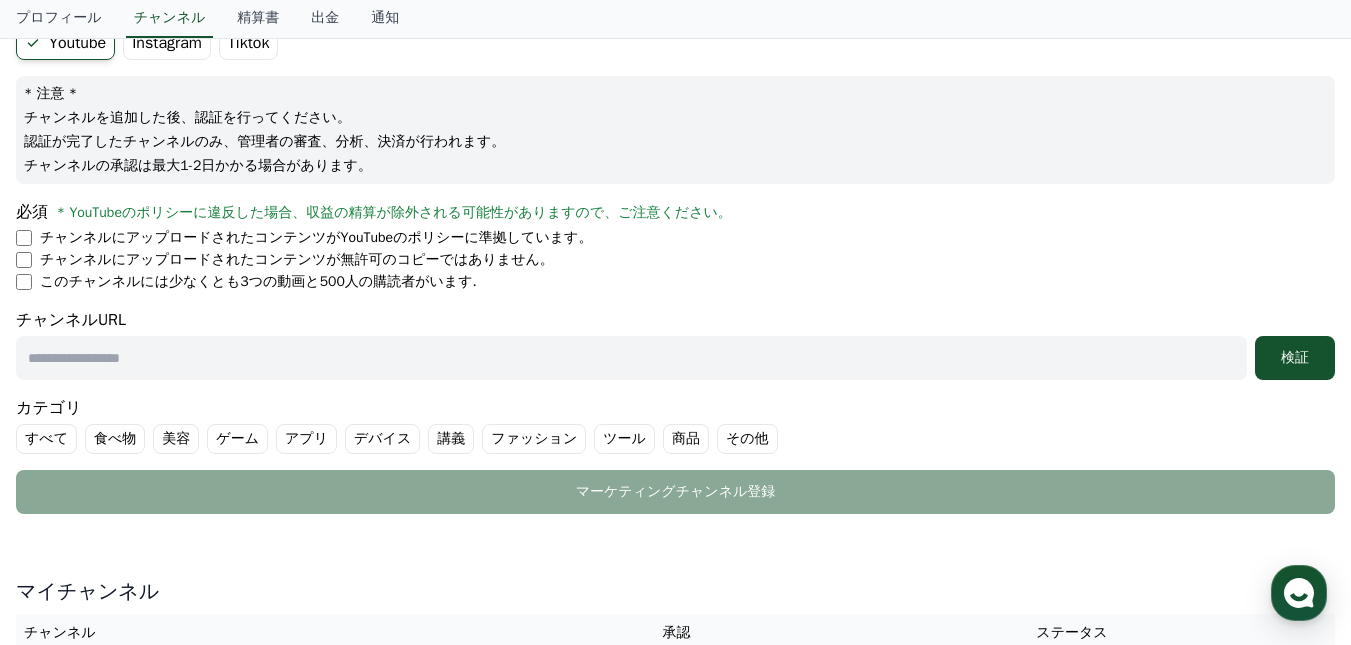 paste on "**********" 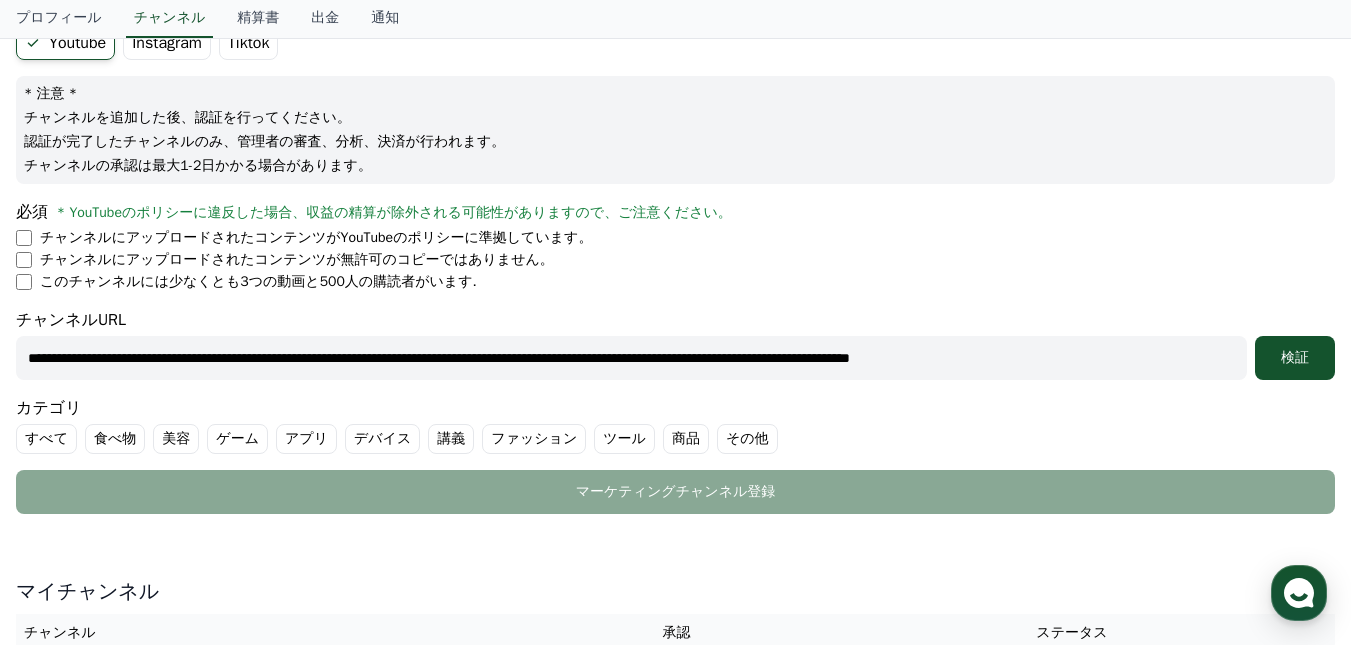 scroll, scrollTop: 0, scrollLeft: 54, axis: horizontal 